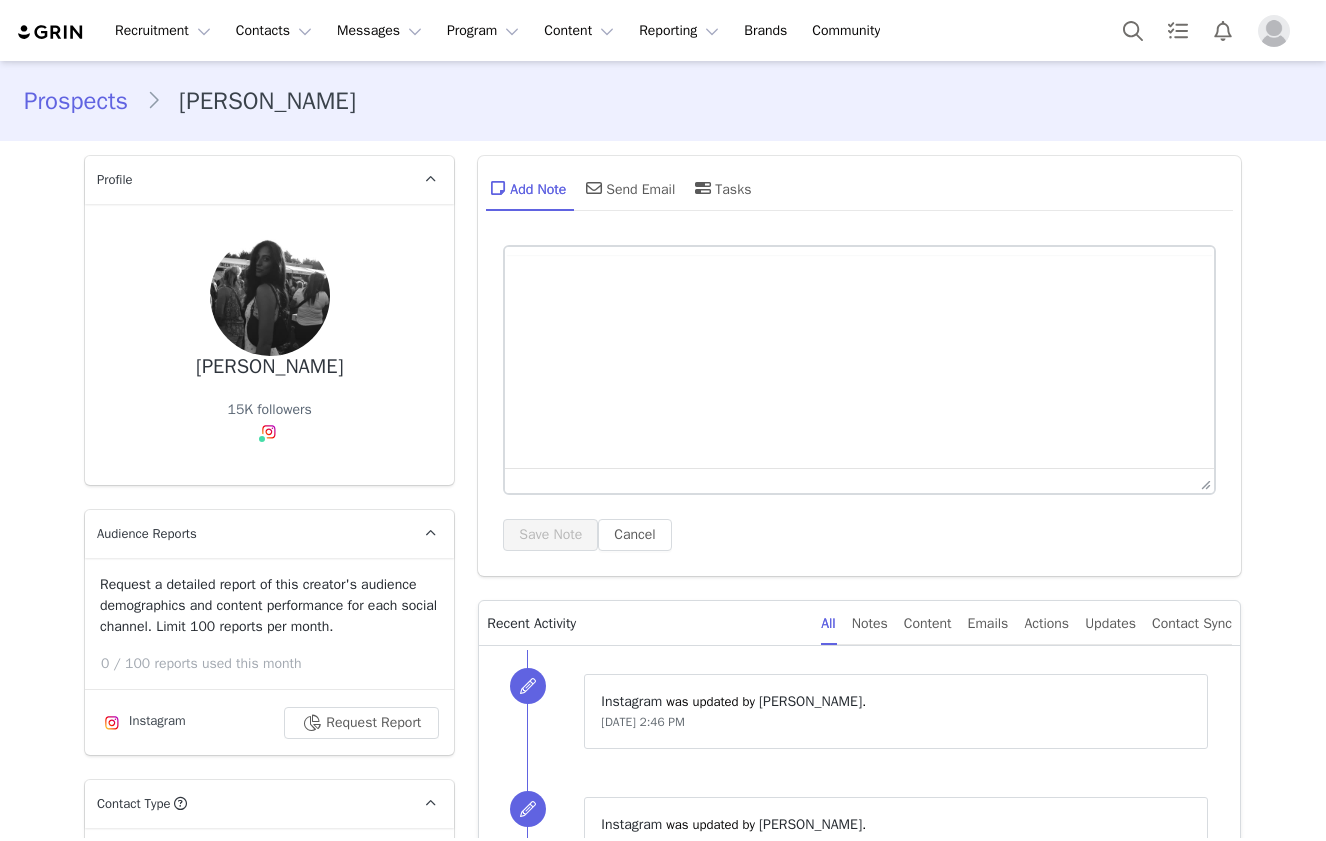 scroll, scrollTop: 0, scrollLeft: 0, axis: both 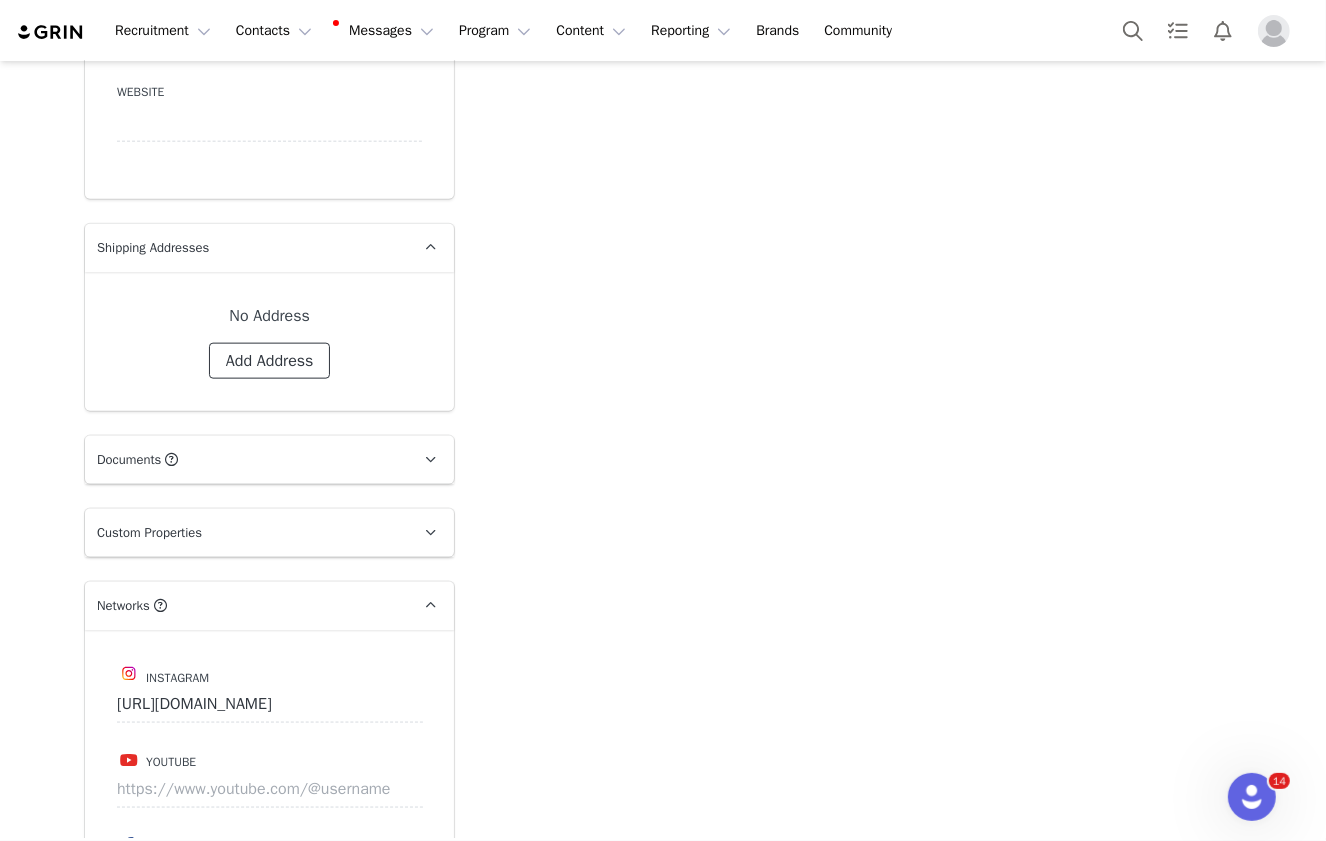 click on "Add Address" at bounding box center [270, 361] 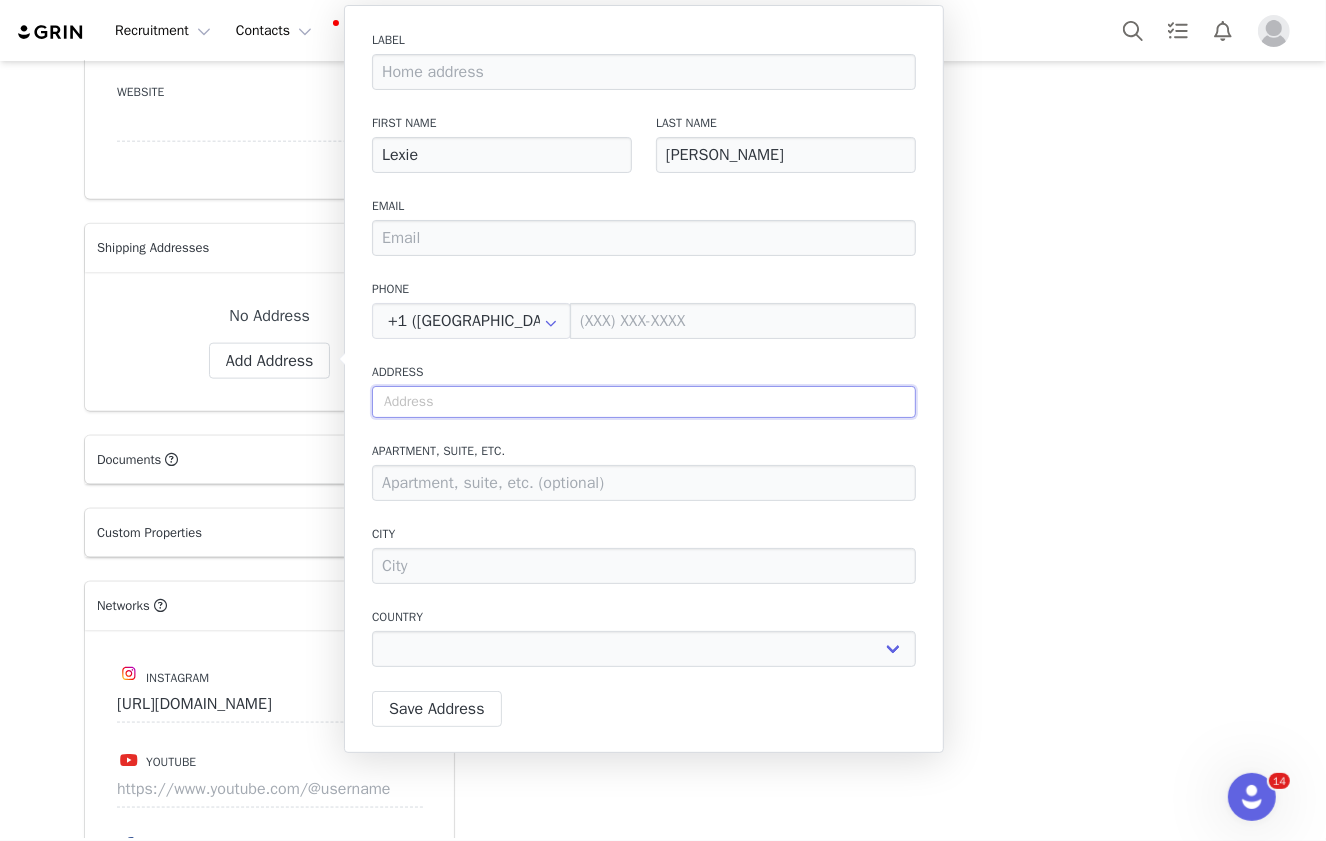click at bounding box center [644, 402] 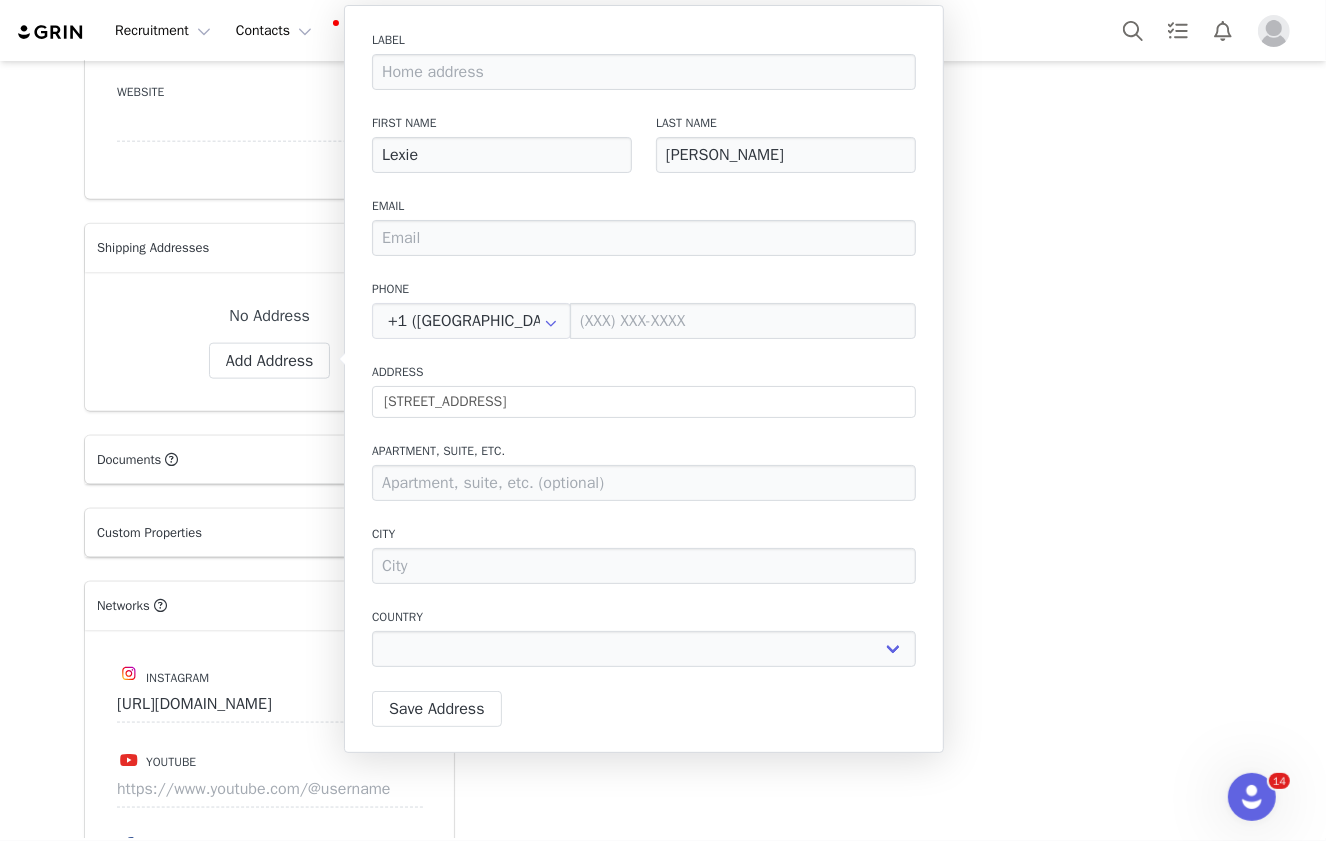 type on "[GEOGRAPHIC_DATA]" 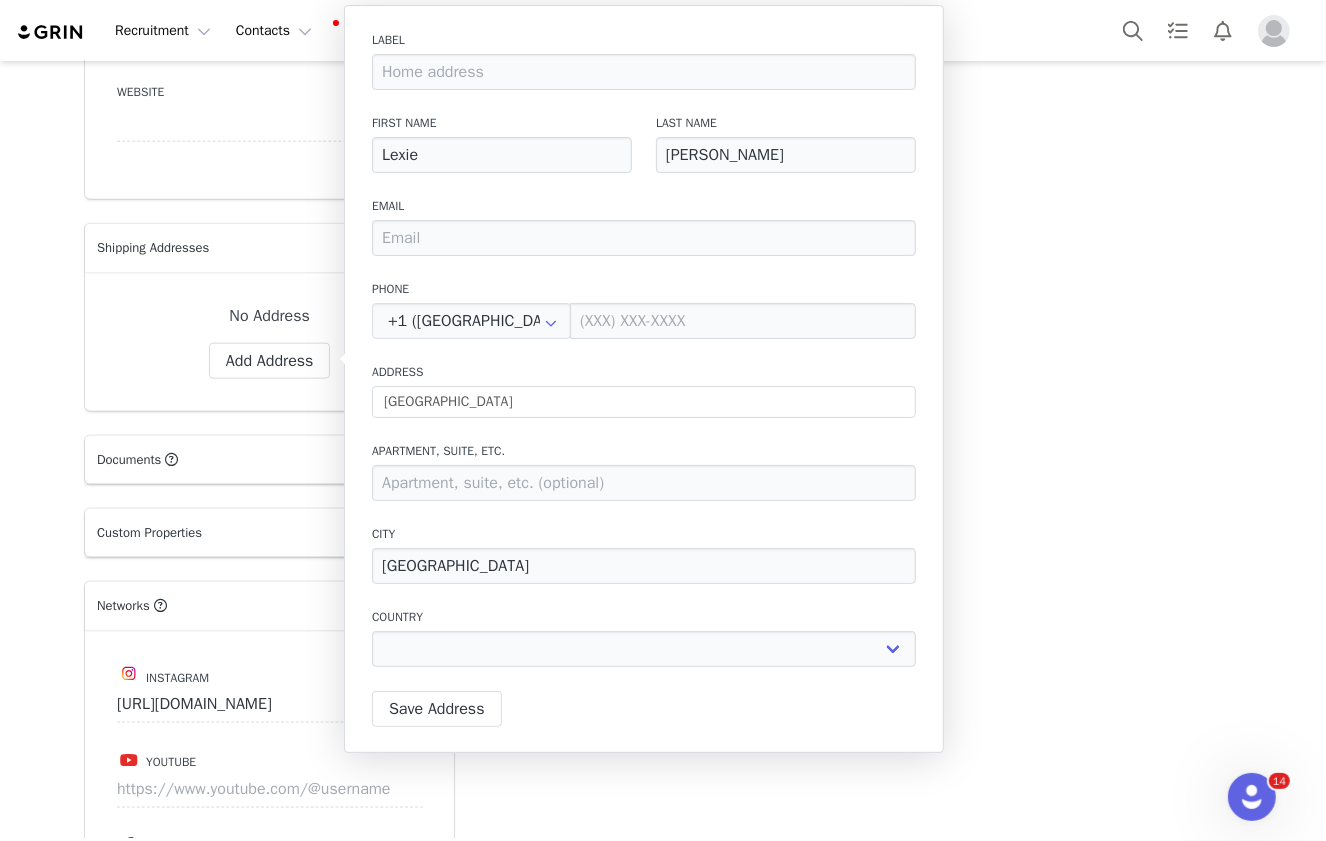 select on "[object Object]" 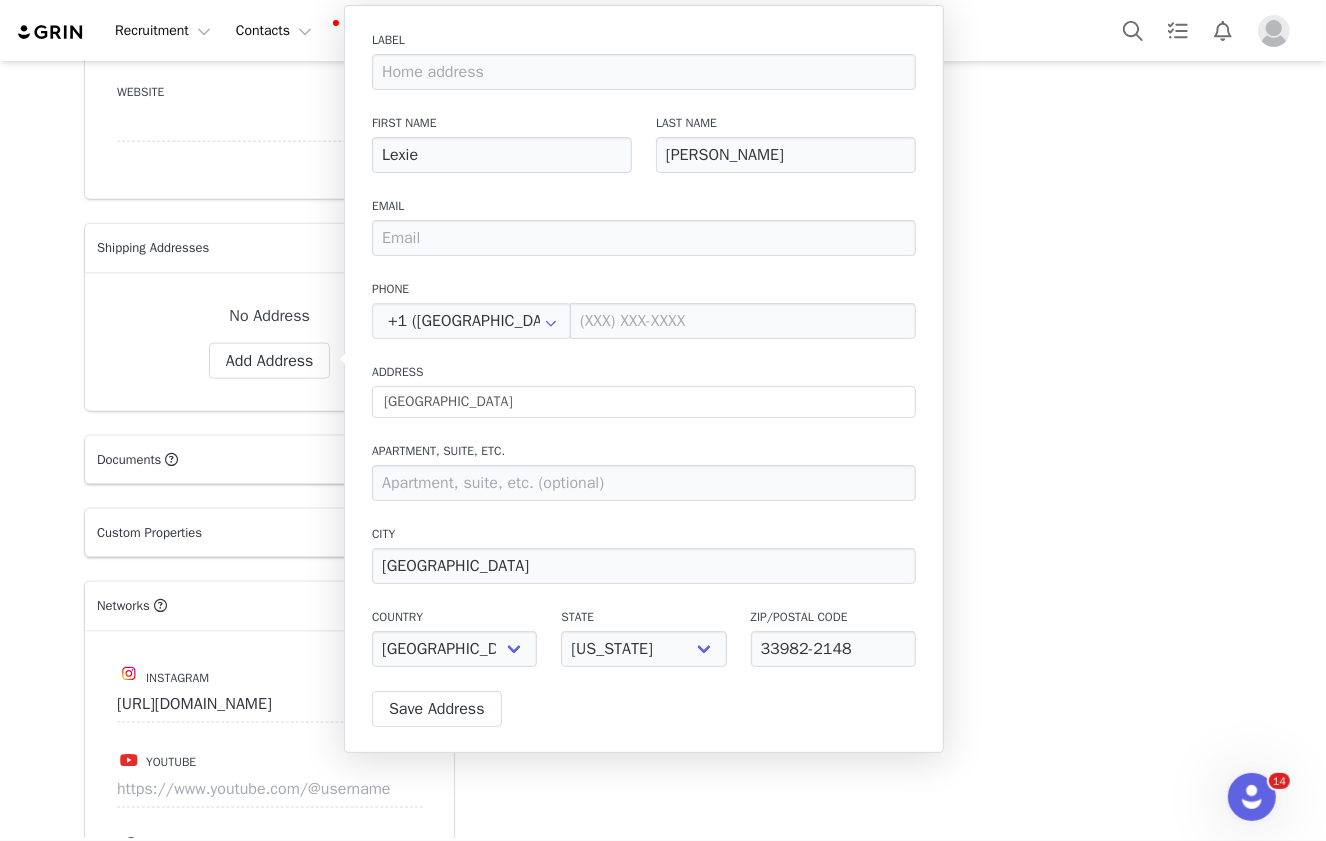 click on "Label   First Name  [PERSON_NAME]  Last Name  [PERSON_NAME]  Email   Phone  +1 ([GEOGRAPHIC_DATA]) +93 ([GEOGRAPHIC_DATA]) +358 ([GEOGRAPHIC_DATA]) +355 ([GEOGRAPHIC_DATA]) +213 ([GEOGRAPHIC_DATA]) +376 ([GEOGRAPHIC_DATA]) +244 ([GEOGRAPHIC_DATA]) +1264 ([GEOGRAPHIC_DATA]) +1268 ([GEOGRAPHIC_DATA]) +54 ([GEOGRAPHIC_DATA]) +374 ([GEOGRAPHIC_DATA]) +297 ([GEOGRAPHIC_DATA]) +61 ([GEOGRAPHIC_DATA]) +43 ([GEOGRAPHIC_DATA]) +994 ([GEOGRAPHIC_DATA]) +1242 ([GEOGRAPHIC_DATA]) +973 ([GEOGRAPHIC_DATA]) +880 ([GEOGRAPHIC_DATA]) +1246 ([GEOGRAPHIC_DATA]) +375 ([GEOGRAPHIC_DATA]) +32 ([GEOGRAPHIC_DATA]) +501 ([GEOGRAPHIC_DATA]) +229 ([GEOGRAPHIC_DATA]) +1441 ([GEOGRAPHIC_DATA]) +975 ([GEOGRAPHIC_DATA]) +591 ([GEOGRAPHIC_DATA]) +599 ([GEOGRAPHIC_DATA]) +387 ([GEOGRAPHIC_DATA]) +267 ([GEOGRAPHIC_DATA]) +0 ([GEOGRAPHIC_DATA]) +55 ([GEOGRAPHIC_DATA]) +673 ([GEOGRAPHIC_DATA]) +359 ([GEOGRAPHIC_DATA]) +226 ([GEOGRAPHIC_DATA]) +257 ([GEOGRAPHIC_DATA]) +855 ([GEOGRAPHIC_DATA]) +1 ([GEOGRAPHIC_DATA]) +238 ([GEOGRAPHIC_DATA]) +1345 ([GEOGRAPHIC_DATA]) +236 ([GEOGRAPHIC_DATA]) +235 ([GEOGRAPHIC_DATA]) +56 ([GEOGRAPHIC_DATA]) +86 ([GEOGRAPHIC_DATA]) +61 ([GEOGRAPHIC_DATA]) +672 ([GEOGRAPHIC_DATA]) +57 ([GEOGRAPHIC_DATA]) +269 ([GEOGRAPHIC_DATA]) +242 ([GEOGRAPHIC_DATA]) +243 ([GEOGRAPHIC_DATA], [GEOGRAPHIC_DATA]) +682 ([GEOGRAPHIC_DATA]) +506 ([GEOGRAPHIC_DATA]) +225 ([GEOGRAPHIC_DATA]) +385 ([GEOGRAPHIC_DATA])" at bounding box center [644, 379] 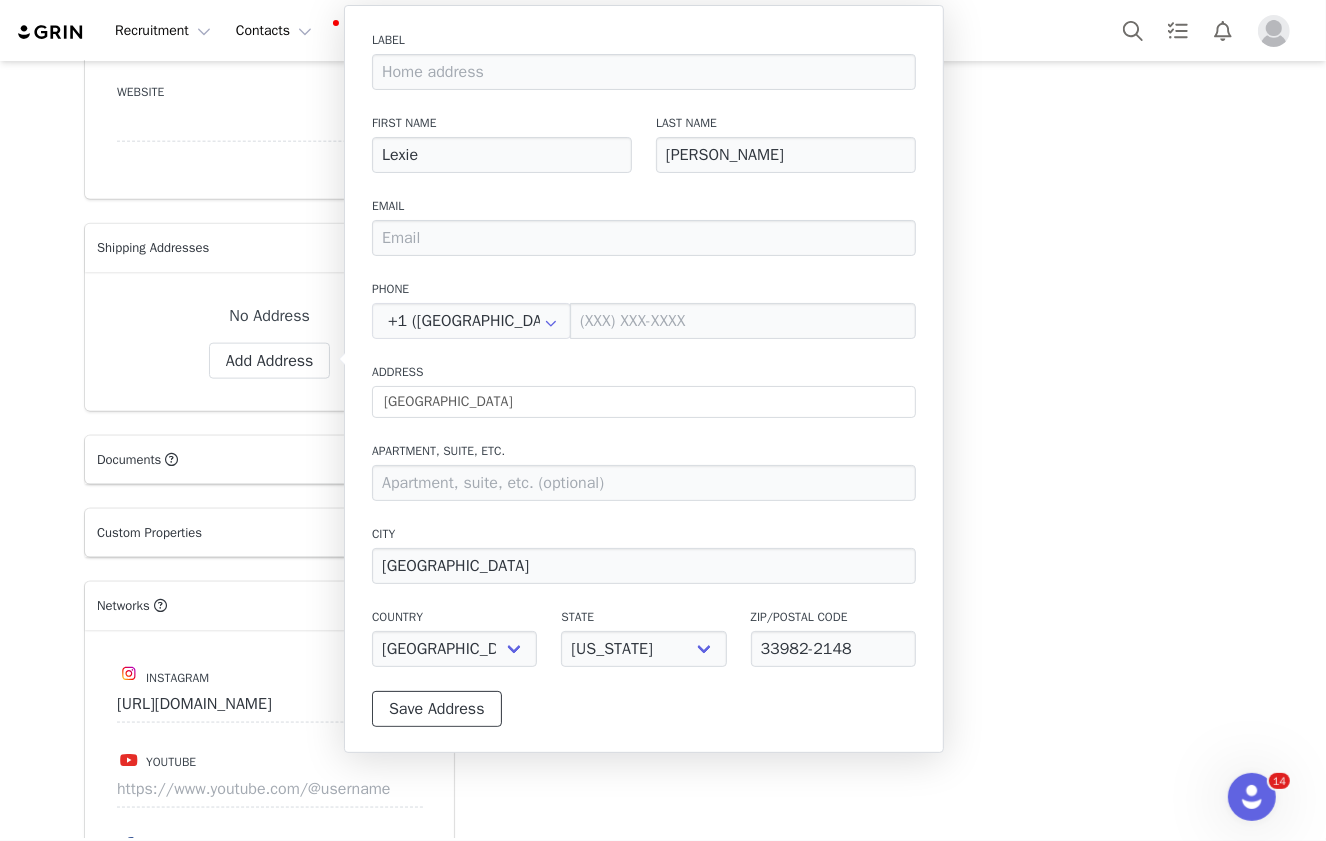 click on "Save Address" at bounding box center (437, 709) 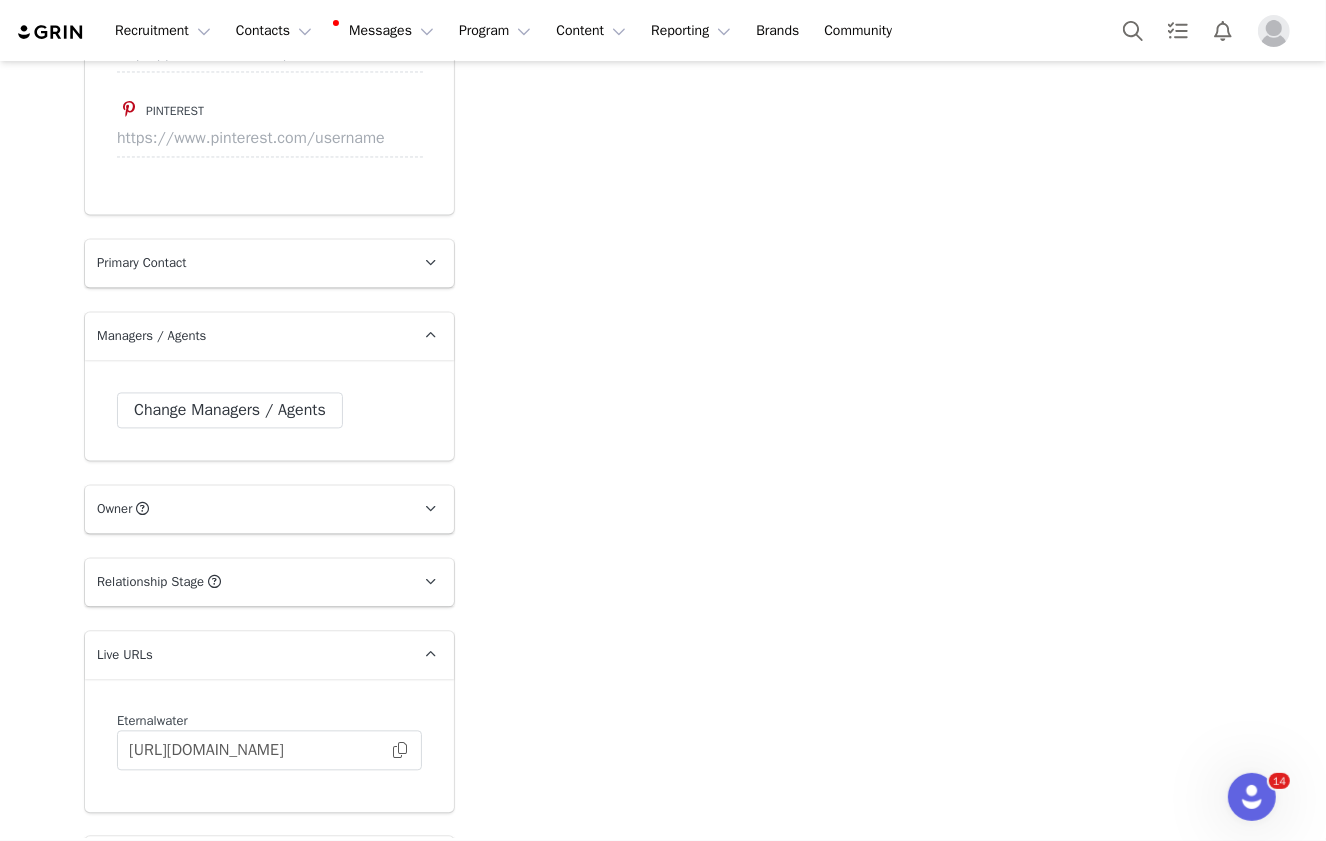 scroll, scrollTop: 3118, scrollLeft: 0, axis: vertical 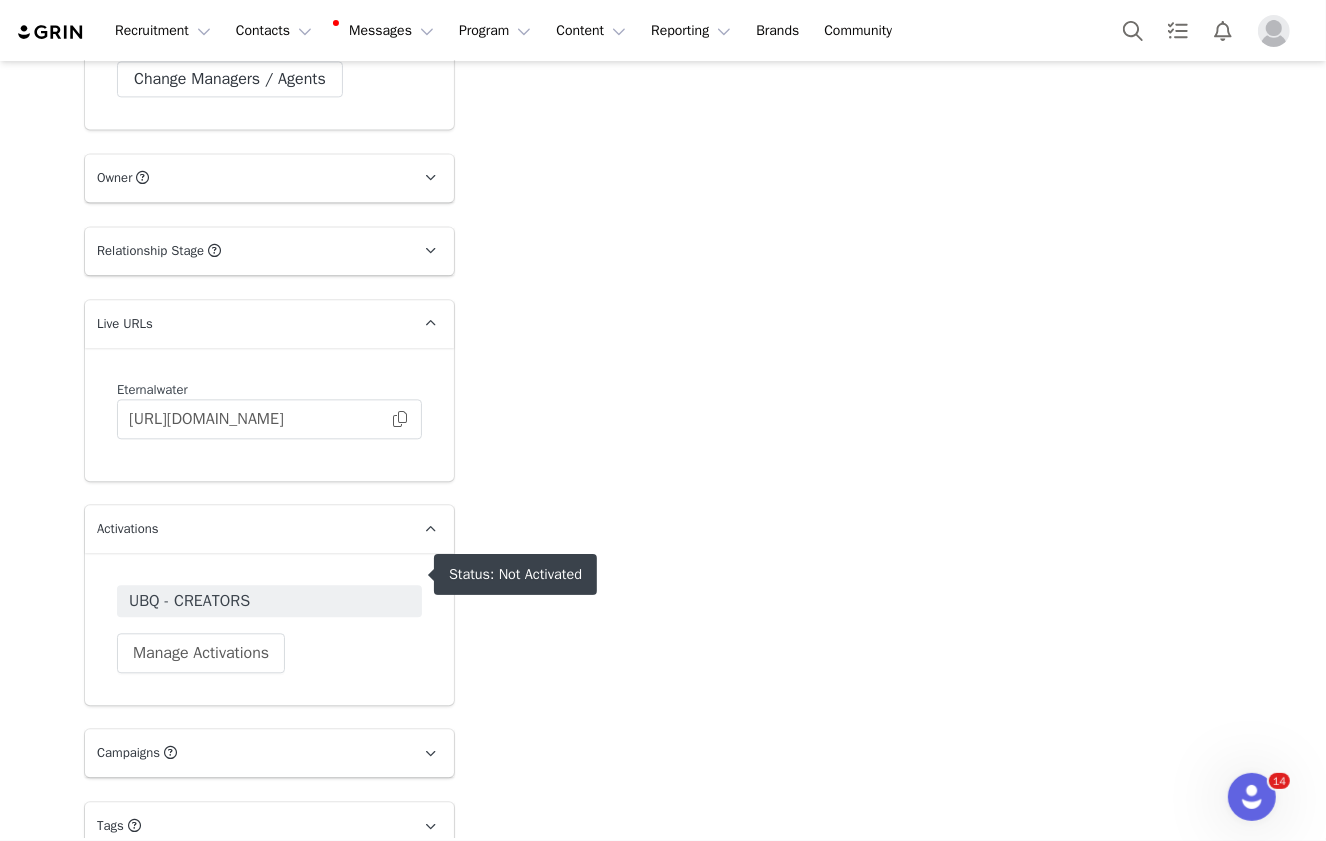 click on "UBQ - CREATORS" at bounding box center (269, 601) 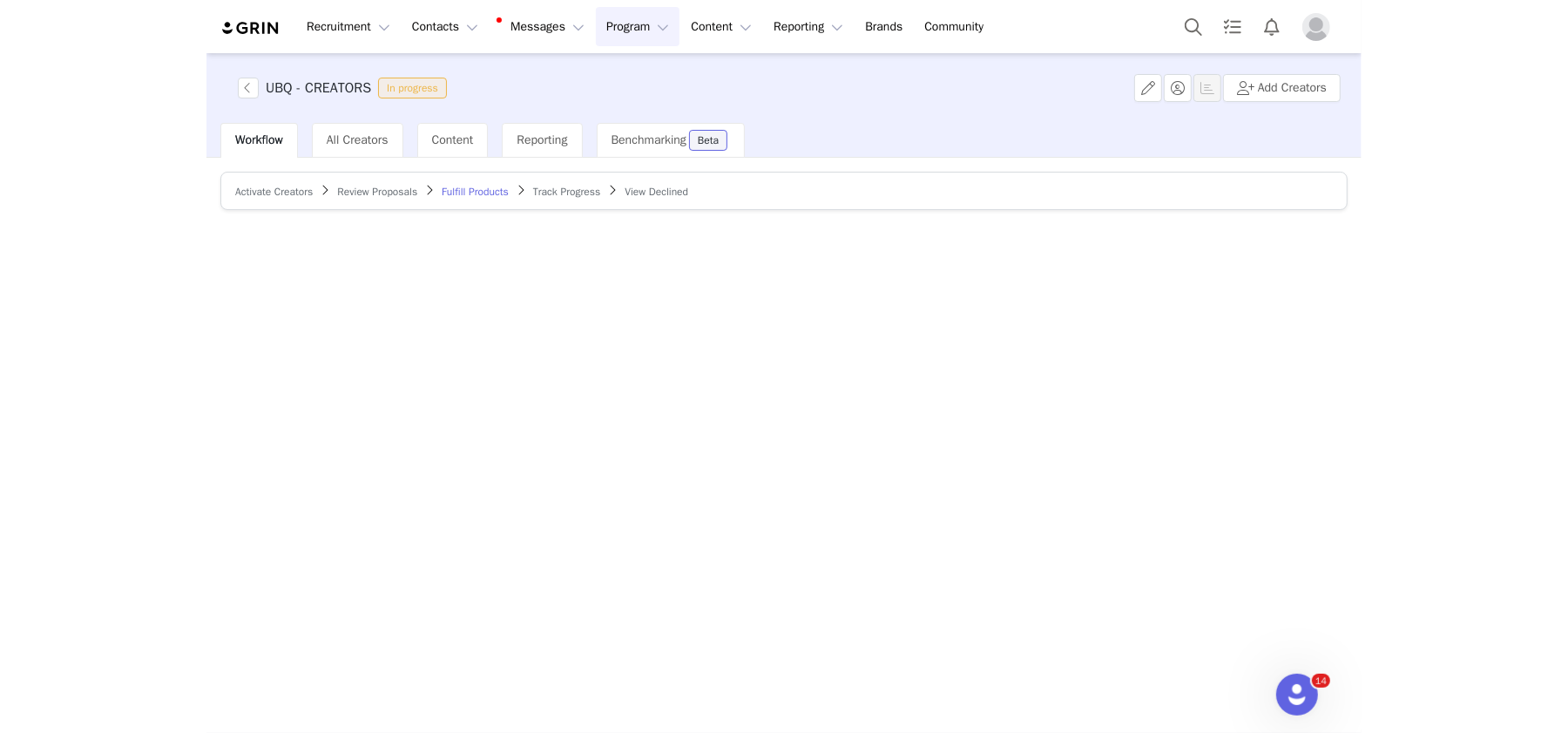 scroll, scrollTop: 0, scrollLeft: 0, axis: both 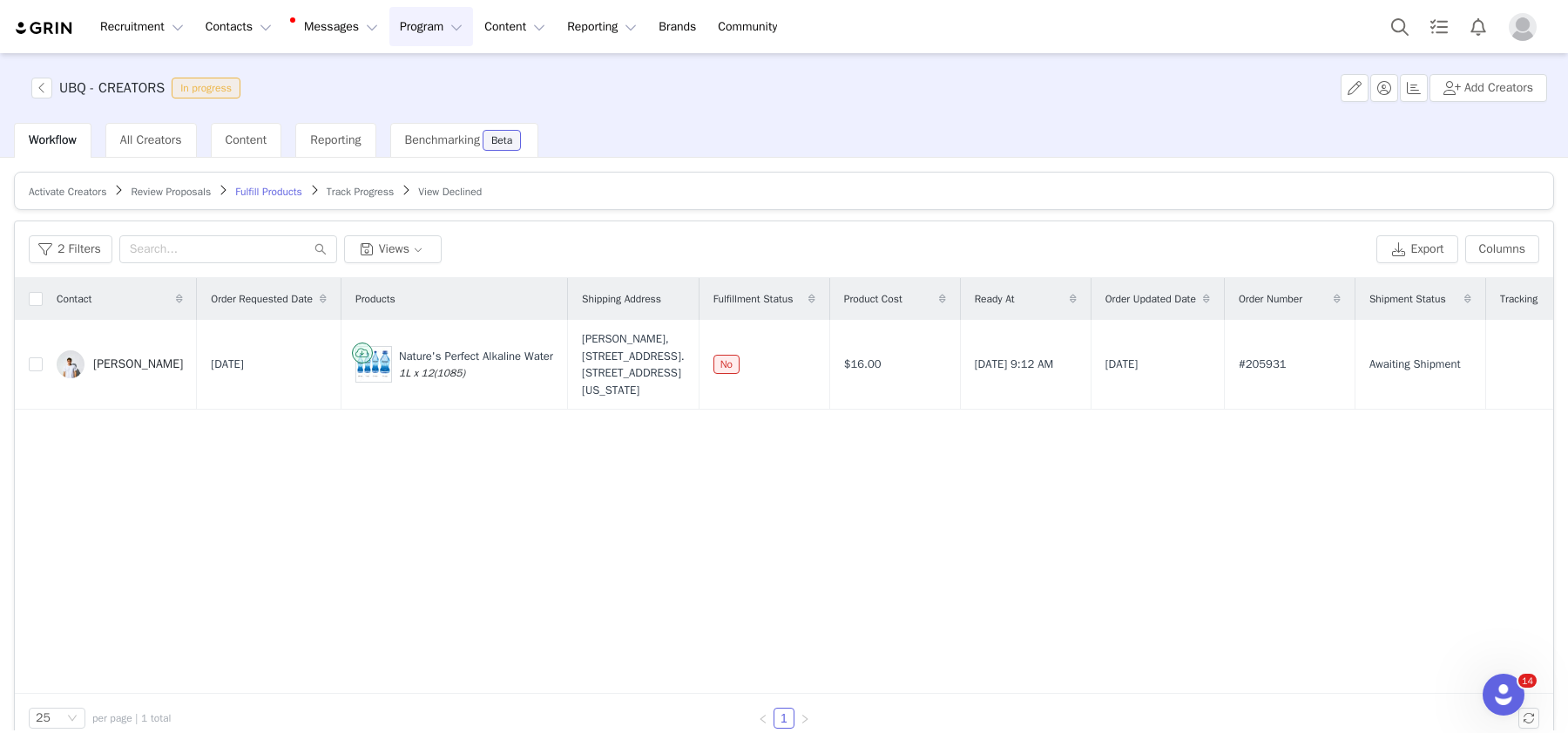 click on "Activate Creators" at bounding box center [67, 192] 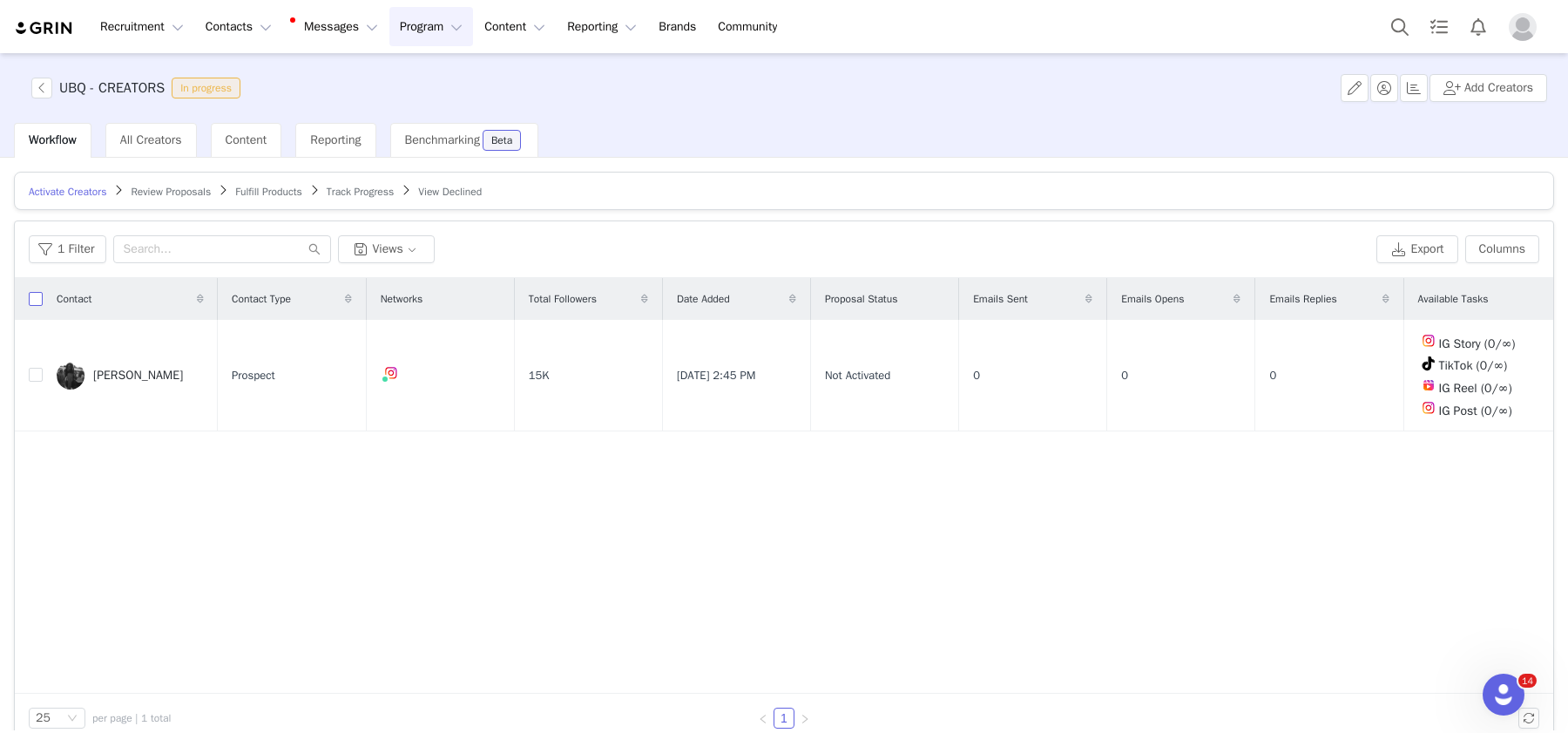click at bounding box center [36, 299] 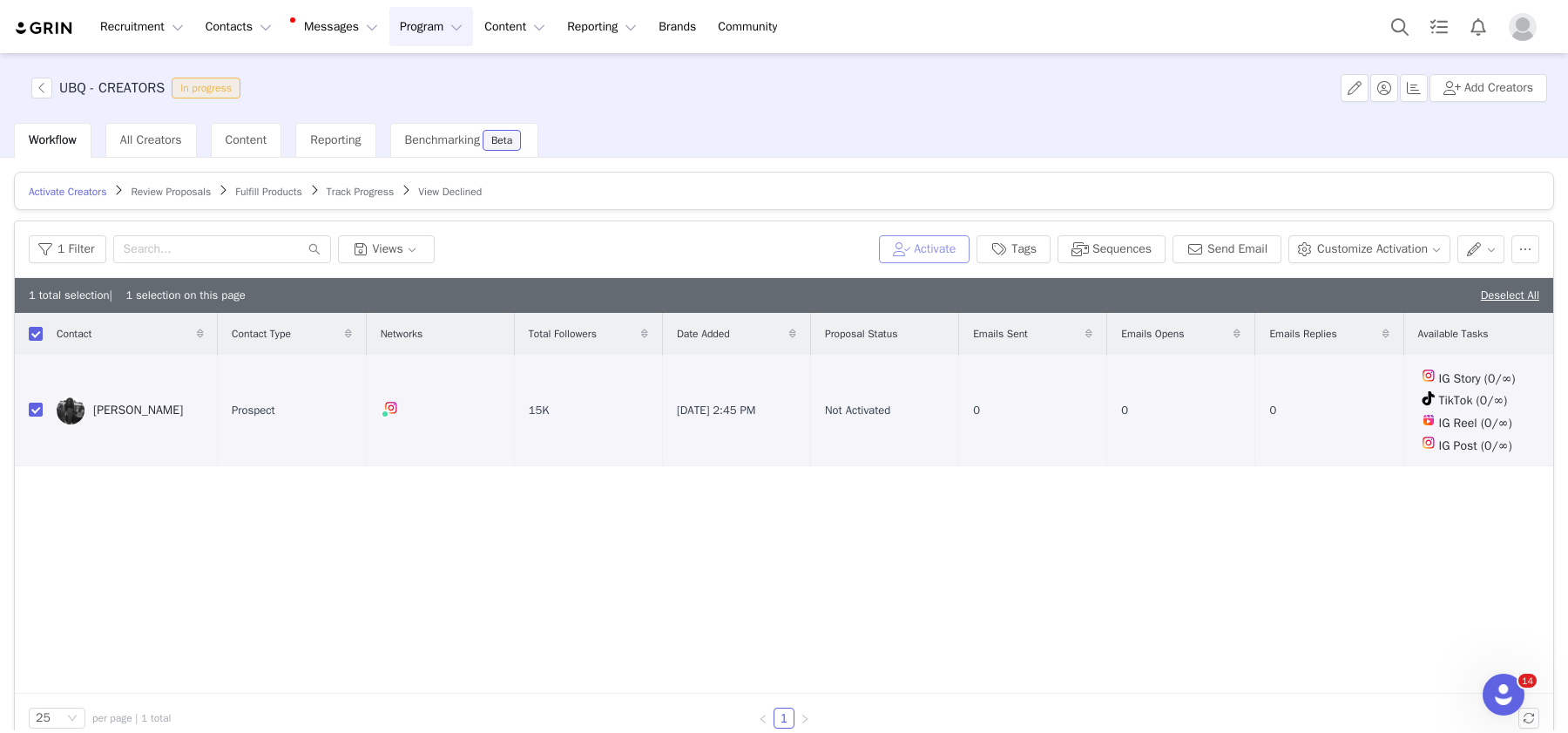 click on "Activate" at bounding box center (924, 249) 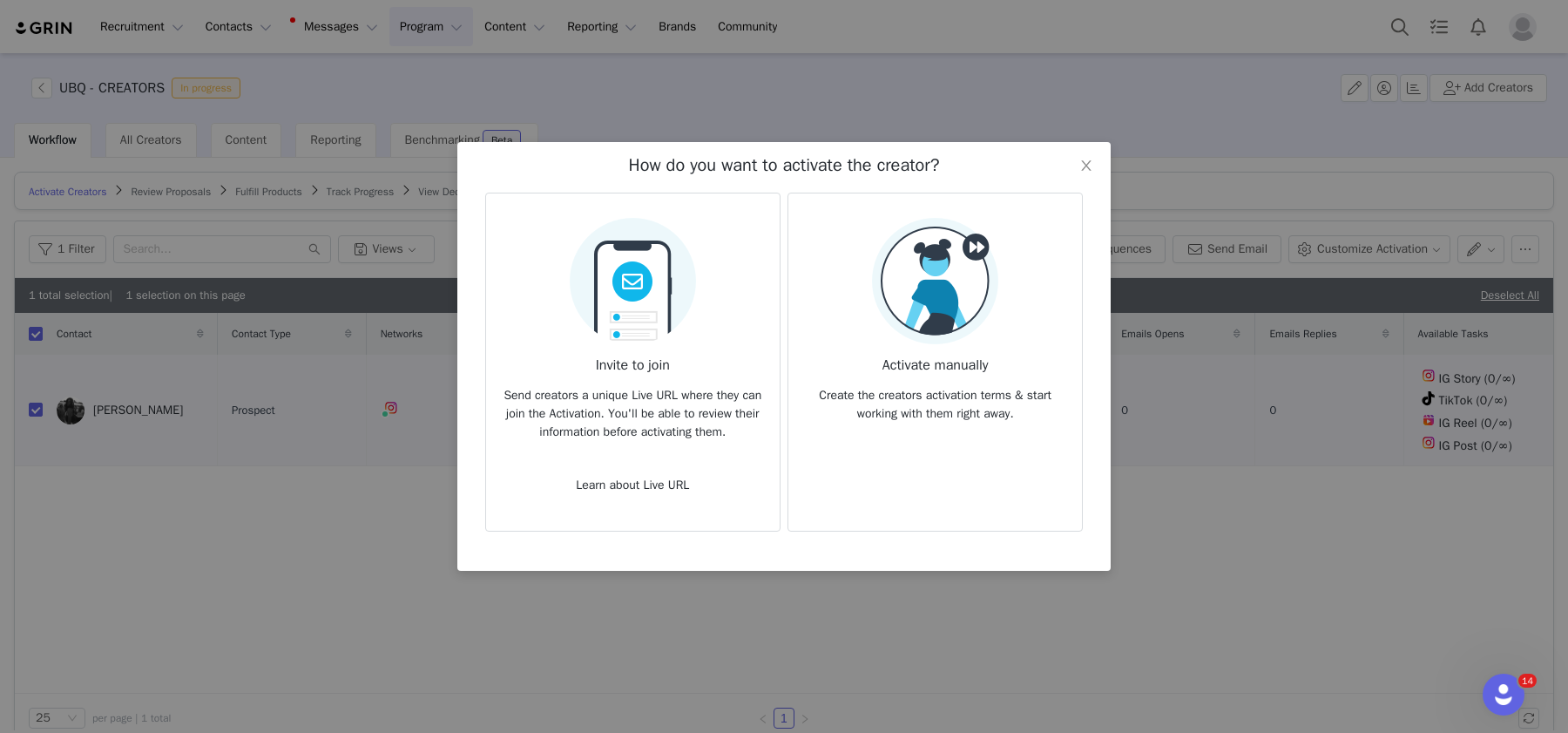 click on "Activate manually" at bounding box center [935, 360] 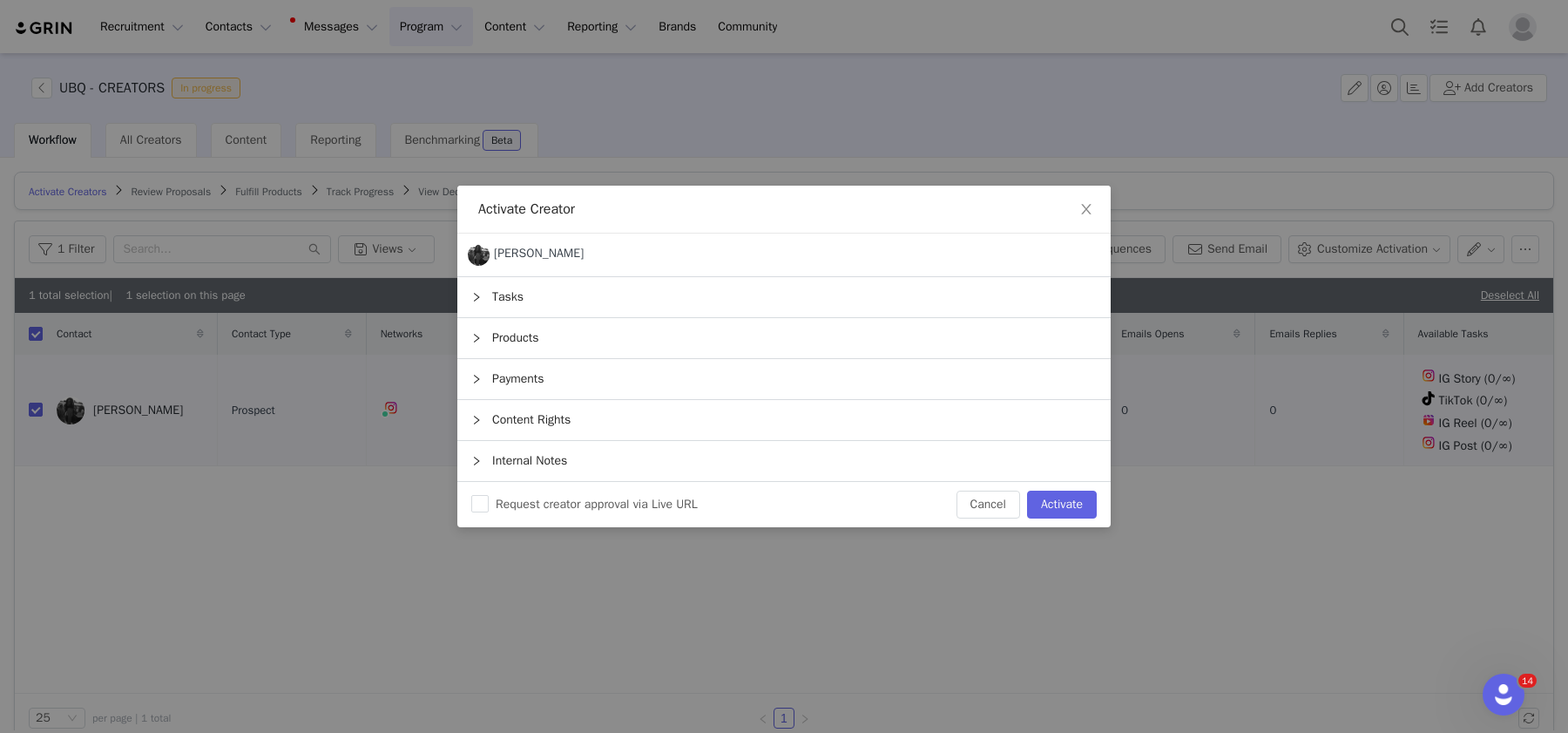 click on "Products" at bounding box center (784, 338) 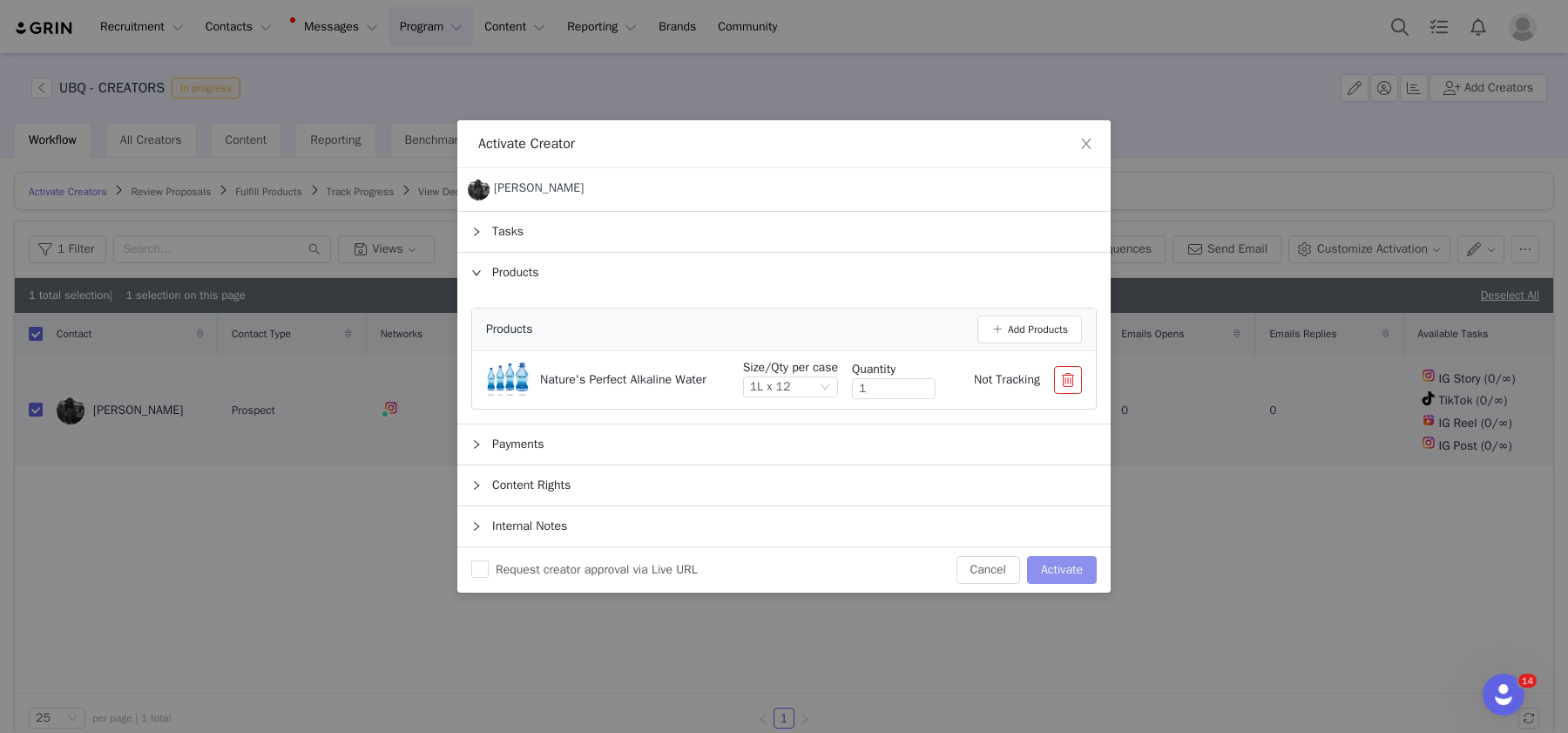 click on "Activate" at bounding box center (1062, 570) 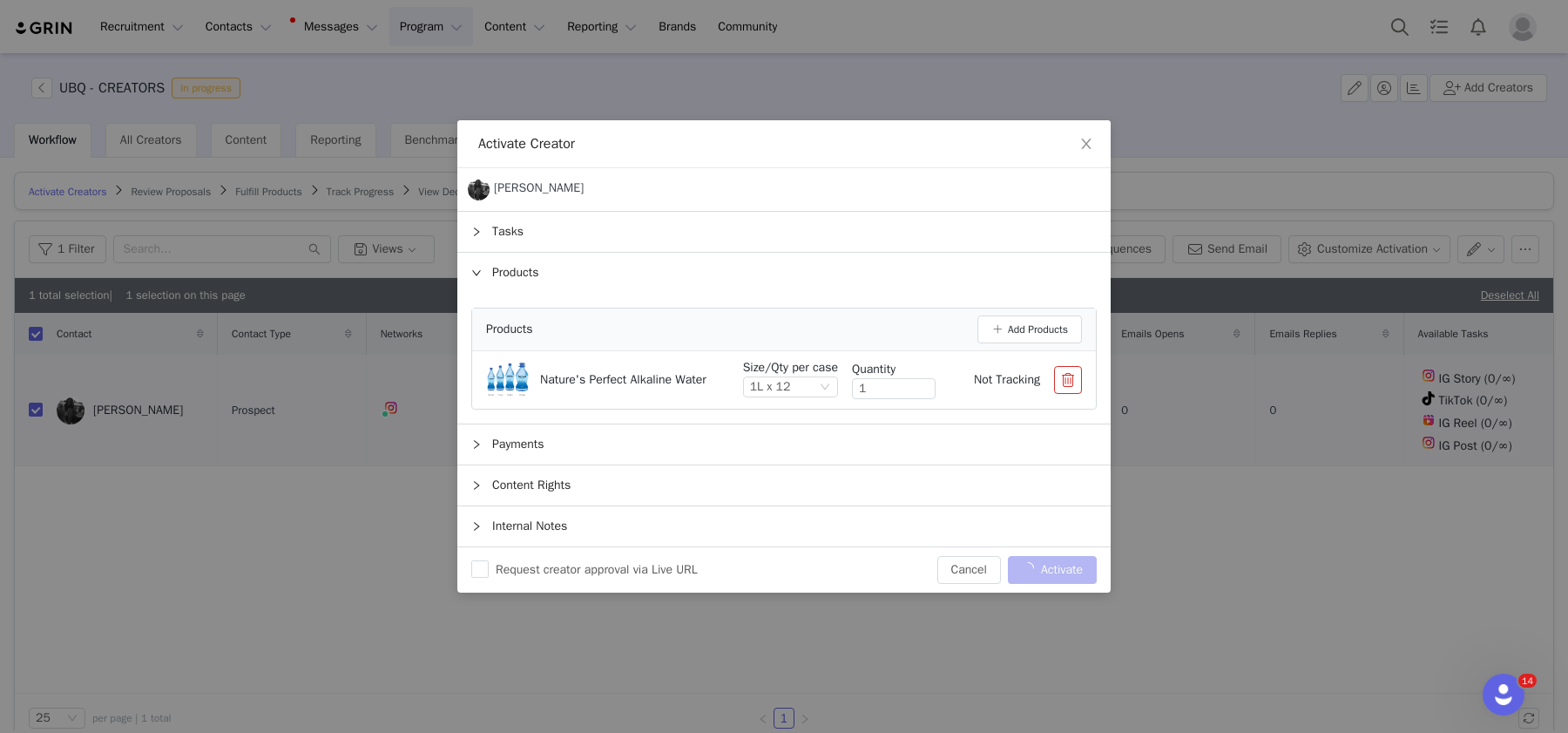 checkbox on "false" 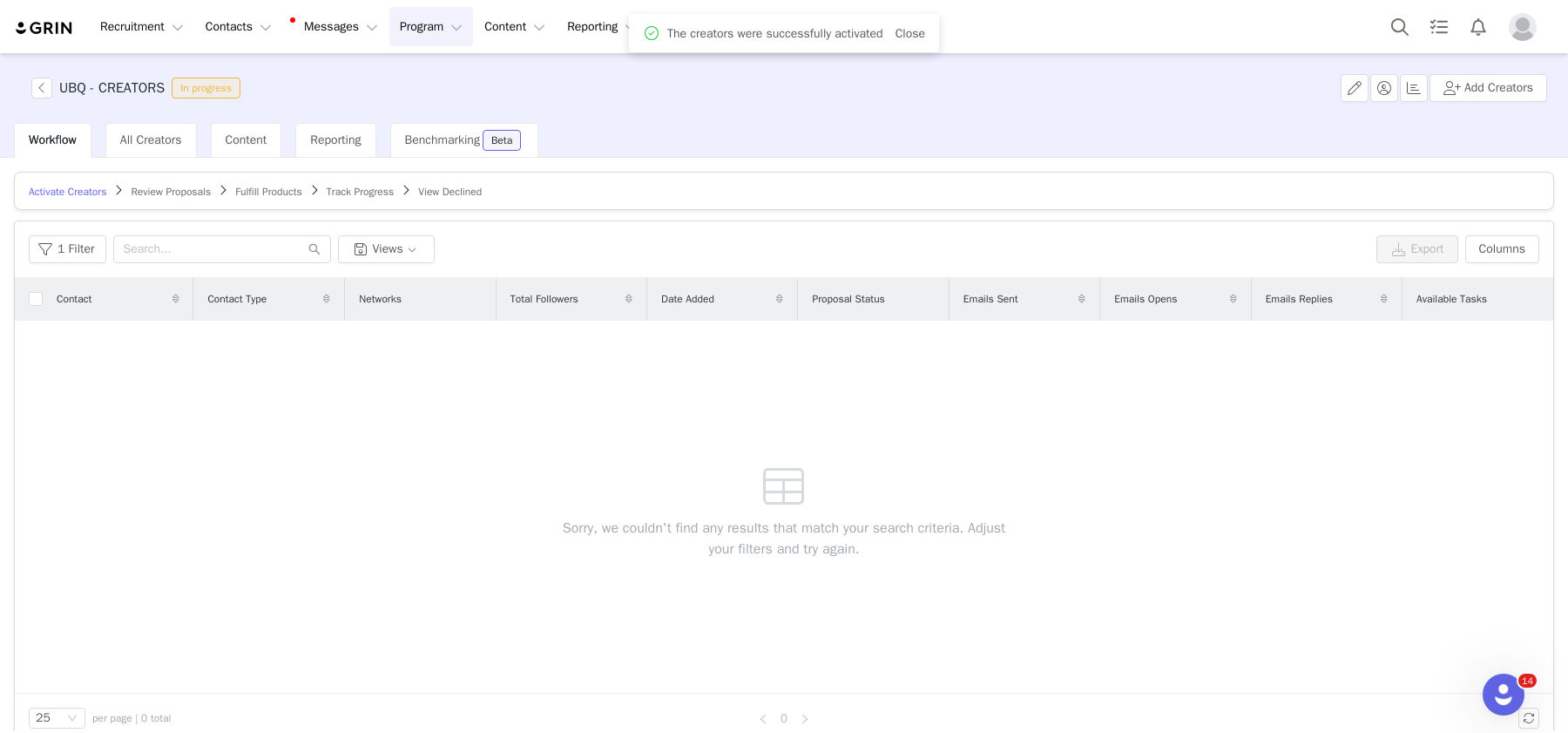 click on "Fulfill Products" at bounding box center (268, 192) 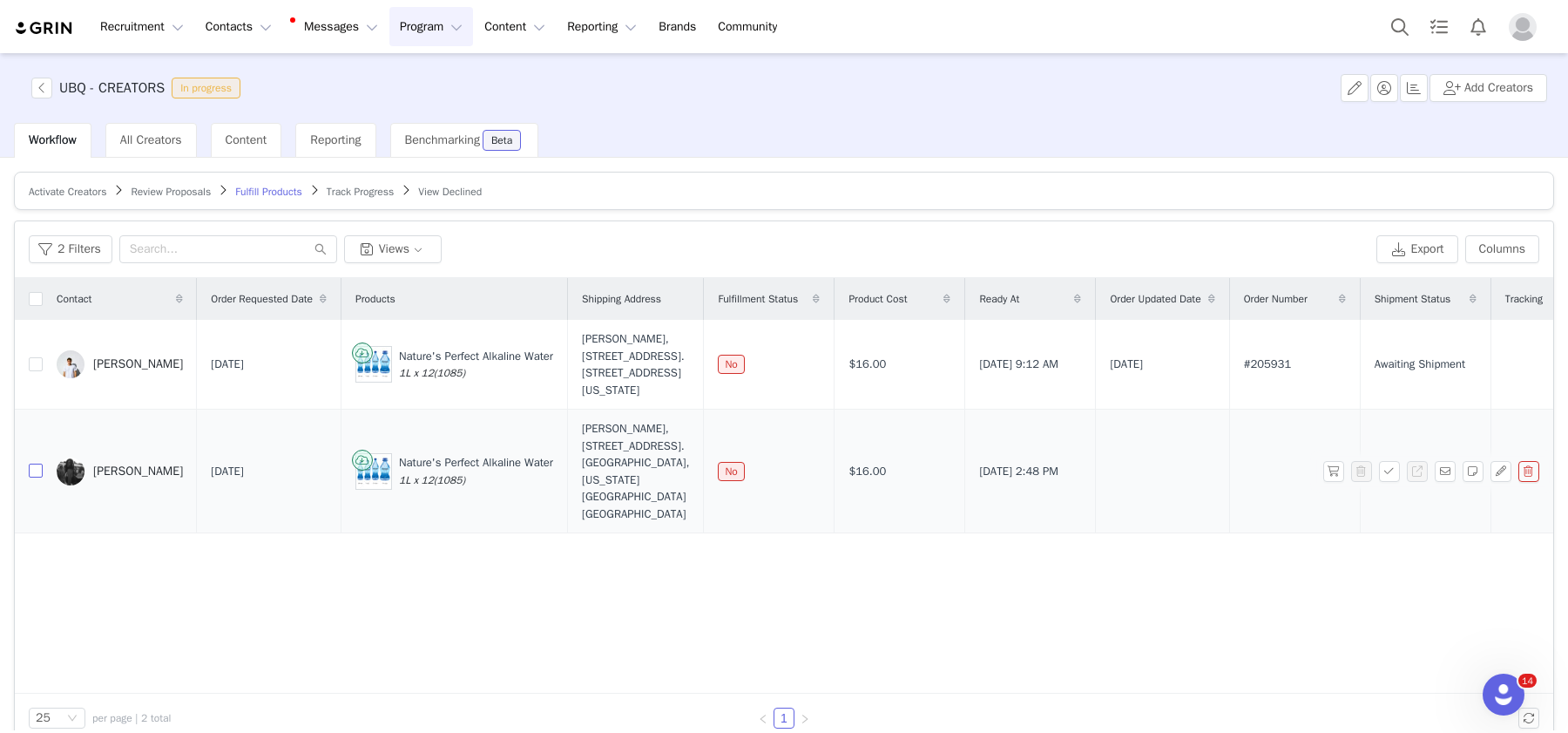 click at bounding box center [36, 471] 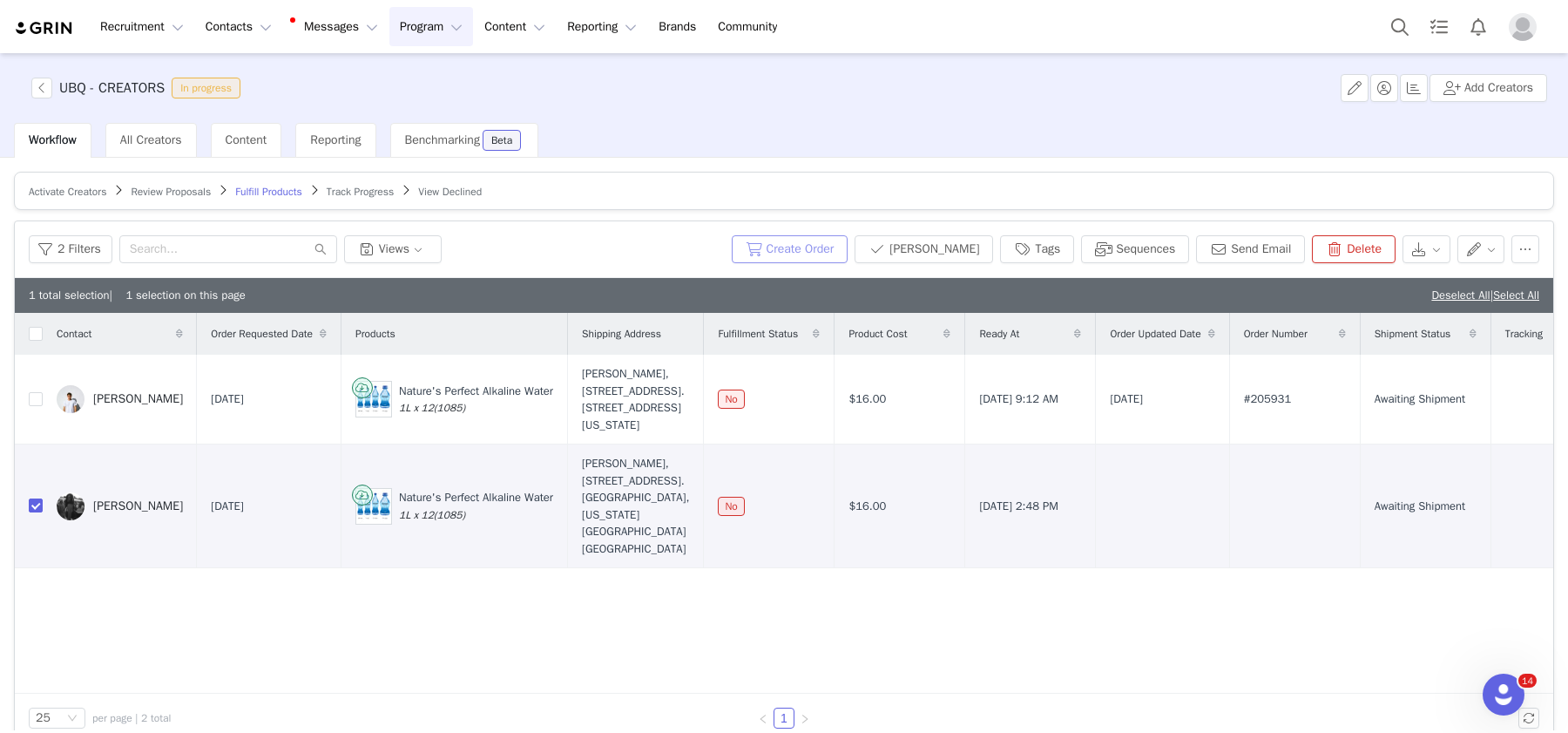 click on "Create Order" at bounding box center (790, 249) 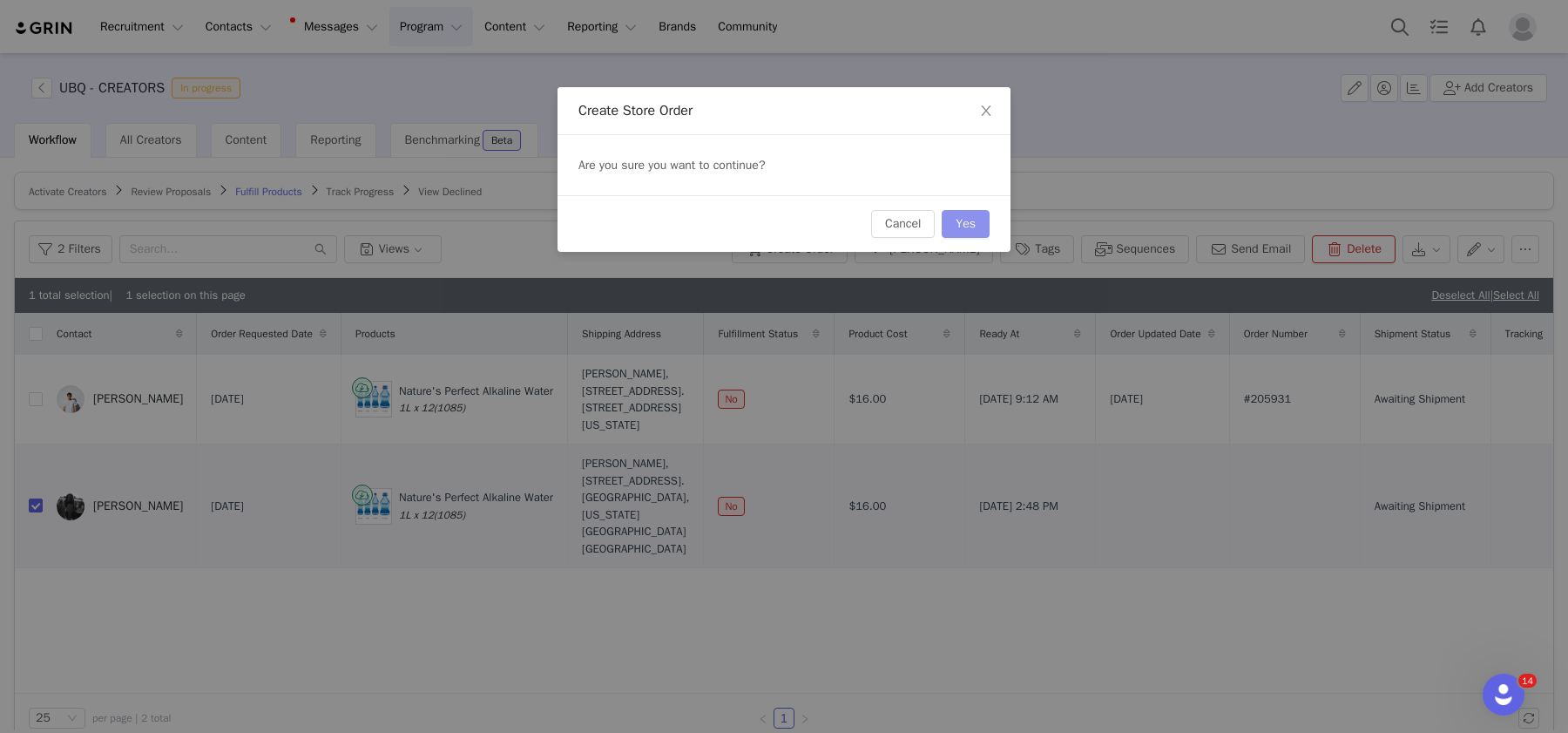 click on "Yes" at bounding box center [965, 224] 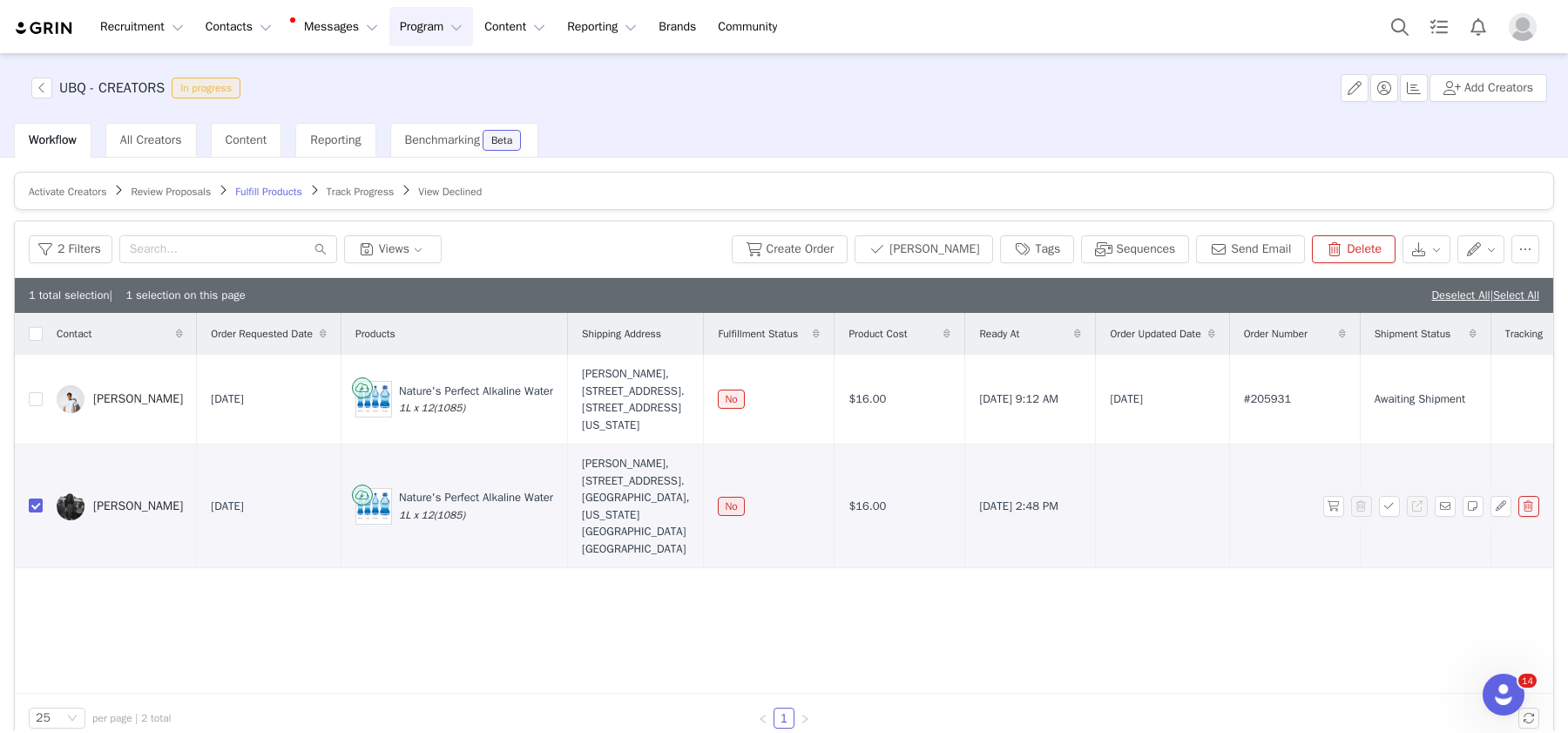 click on "[PERSON_NAME], [STREET_ADDRESS]. [GEOGRAPHIC_DATA], [US_STATE][GEOGRAPHIC_DATA] [GEOGRAPHIC_DATA]" at bounding box center (635, 506) 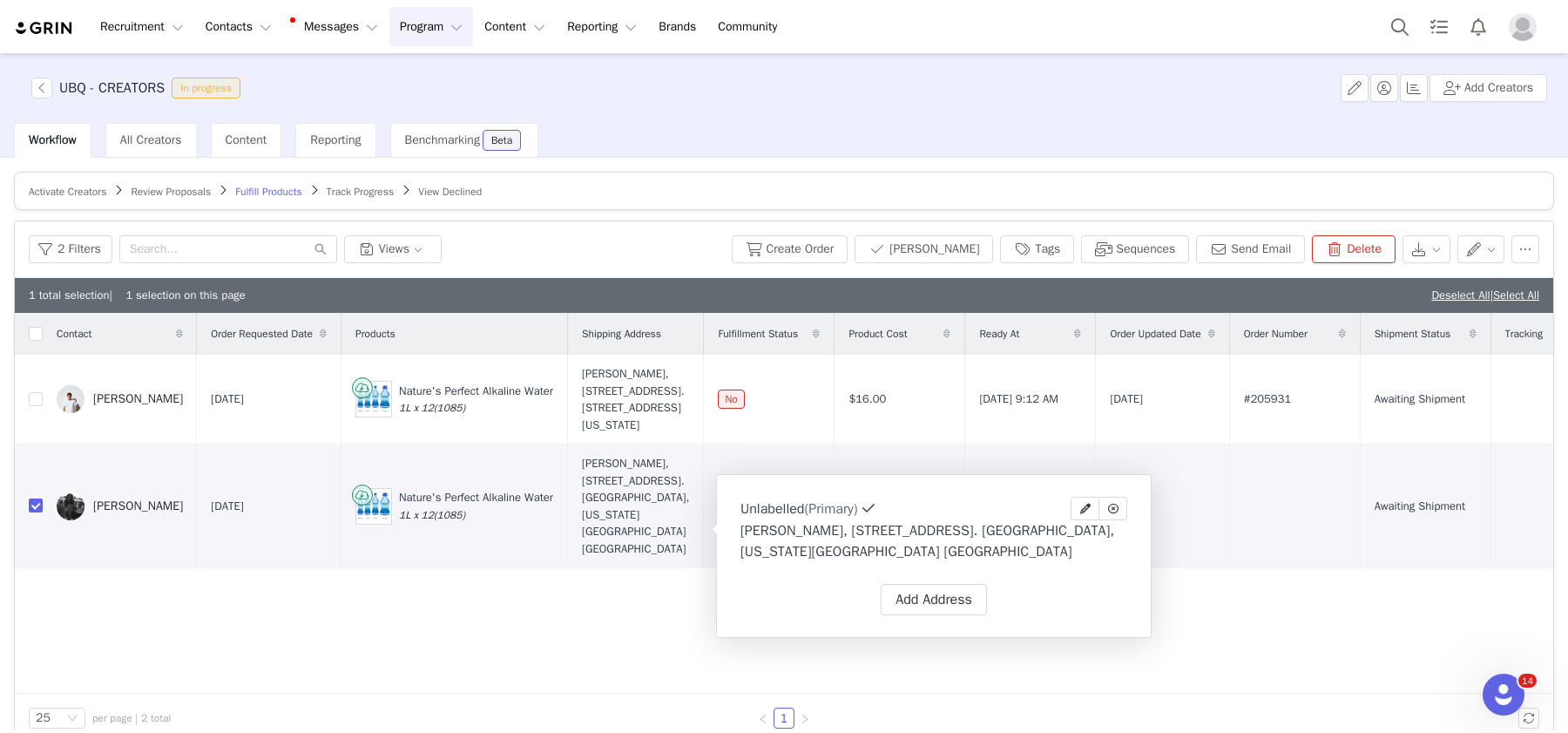 select on "[object Object]" 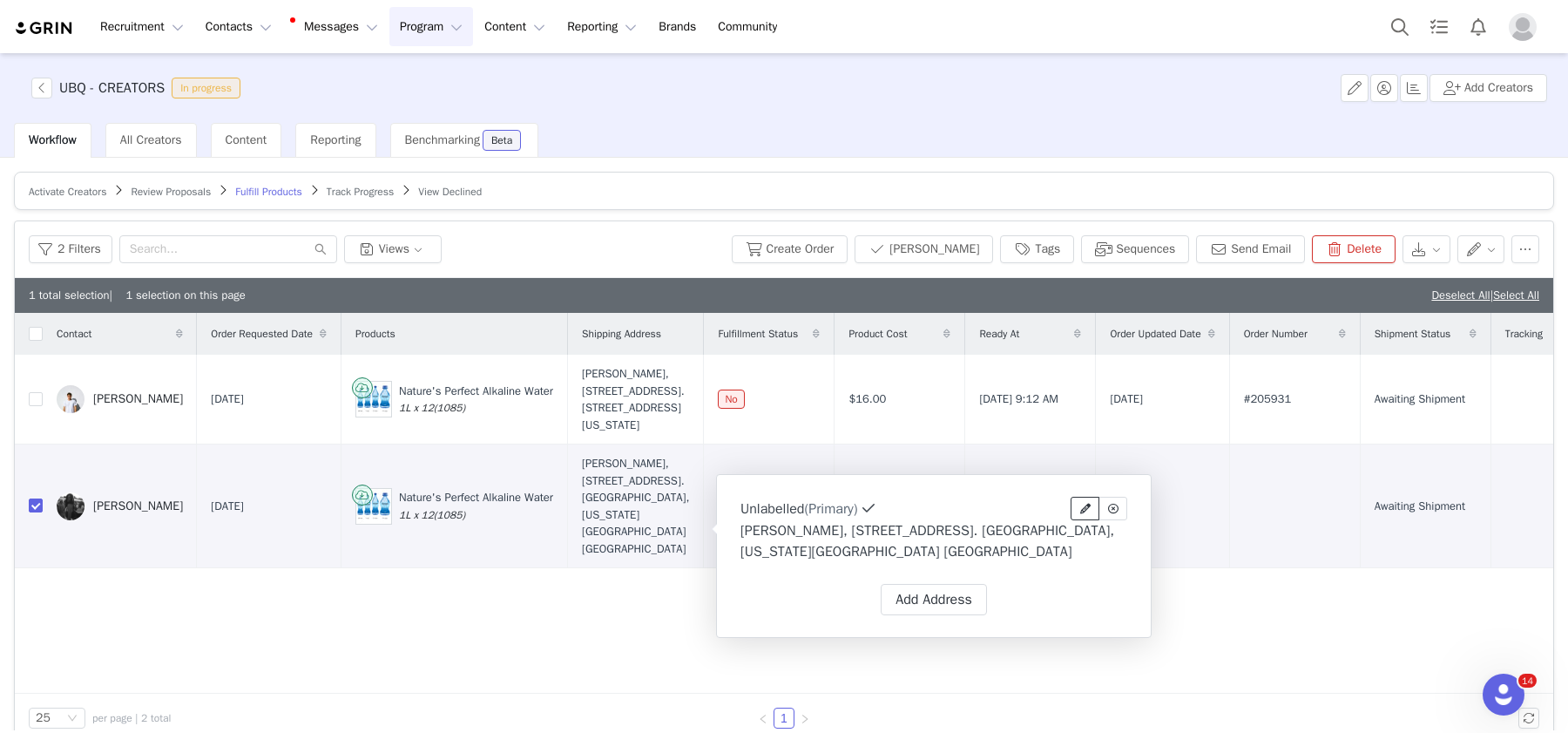 click at bounding box center (1085, 509) 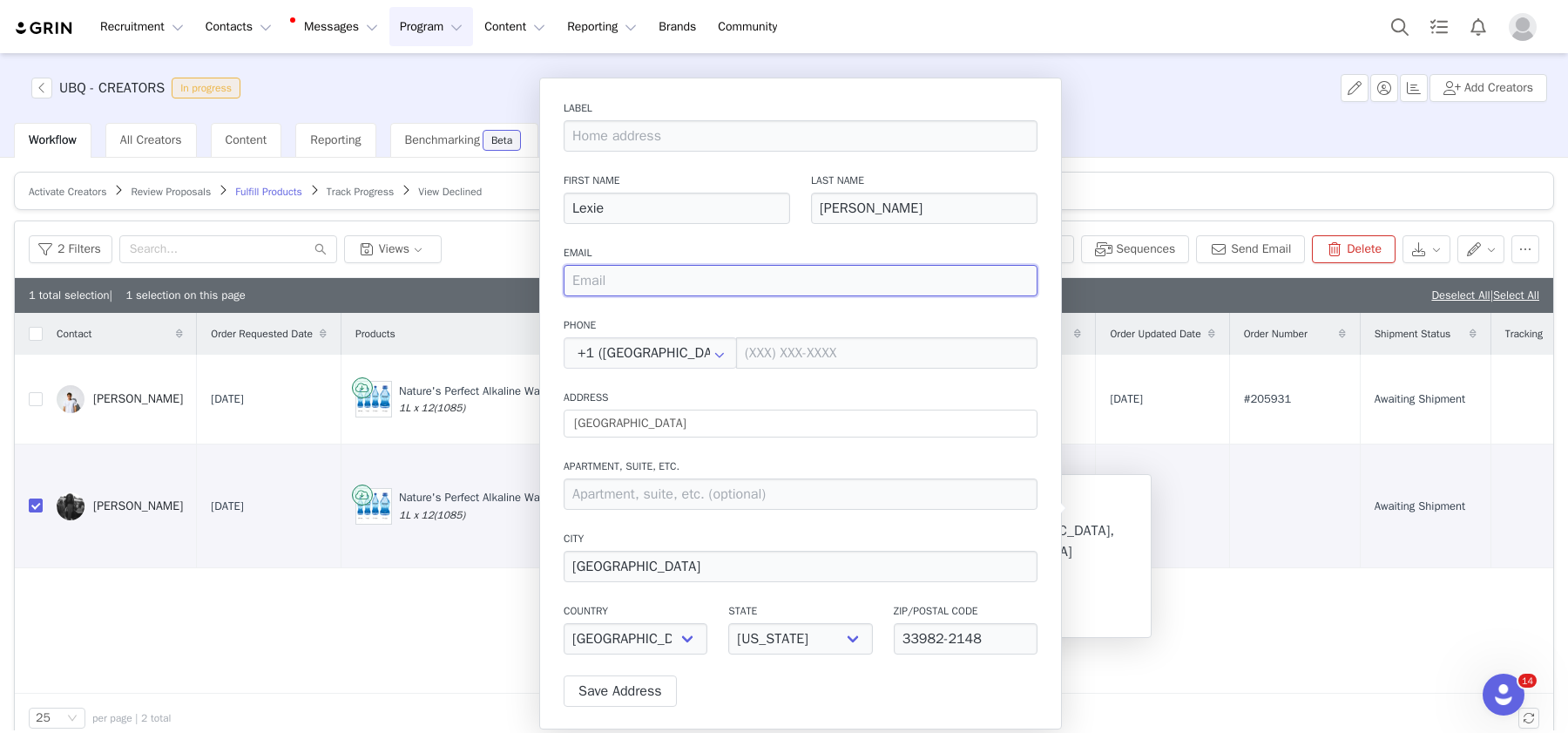 click at bounding box center (801, 281) 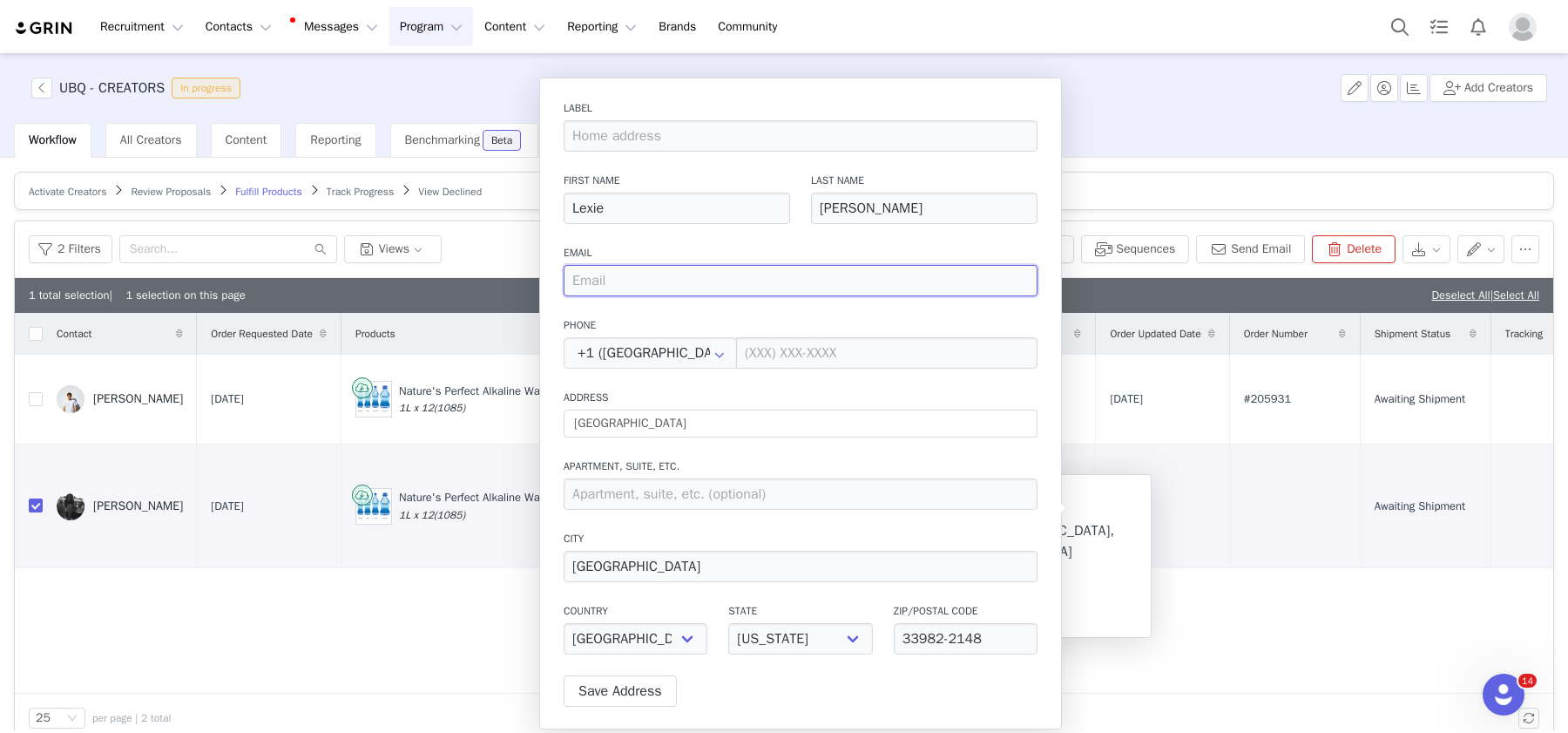 paste on "[PERSON_NAME][EMAIL_ADDRESS][PERSON_NAME][DOMAIN_NAME]" 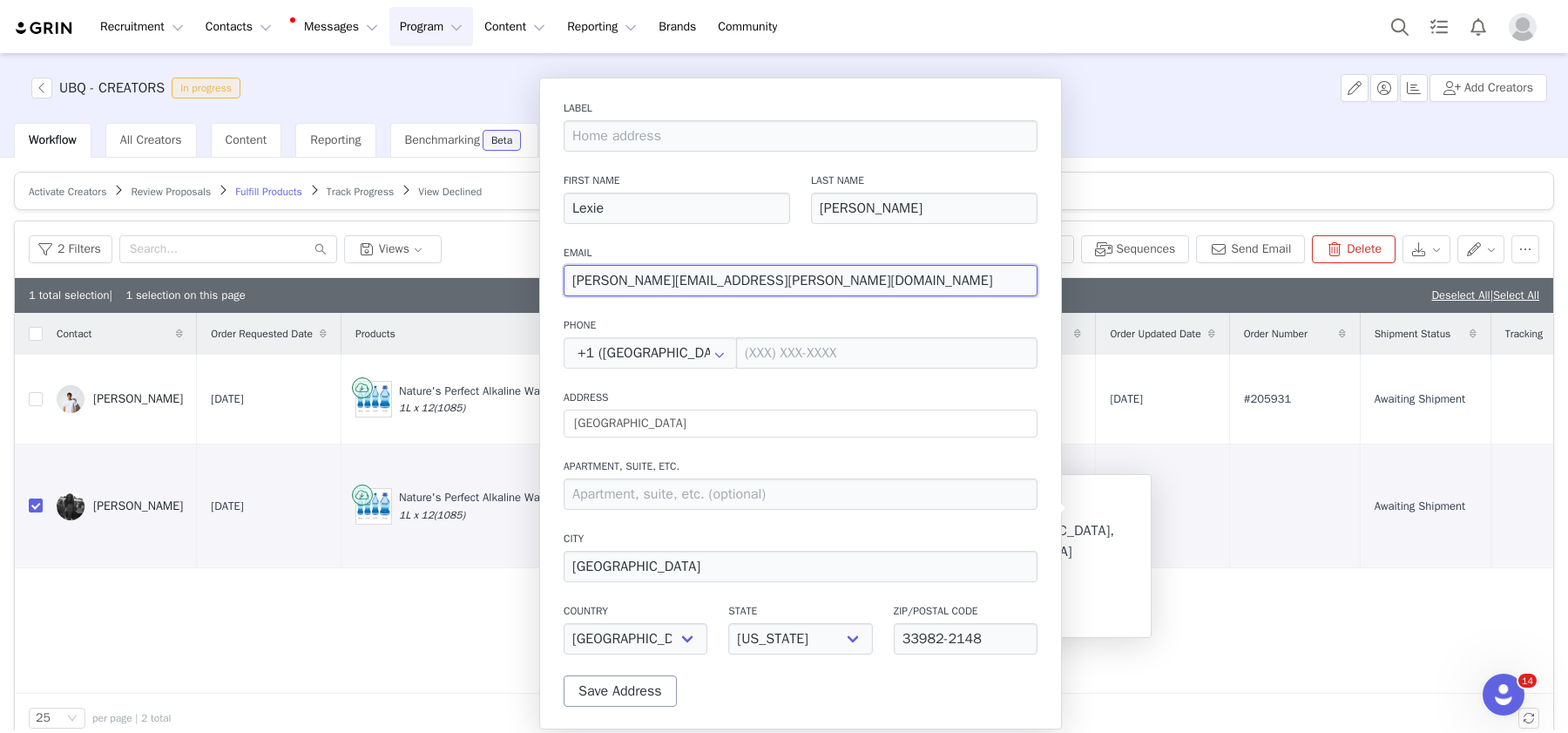 type on "[PERSON_NAME][EMAIL_ADDRESS][PERSON_NAME][DOMAIN_NAME]" 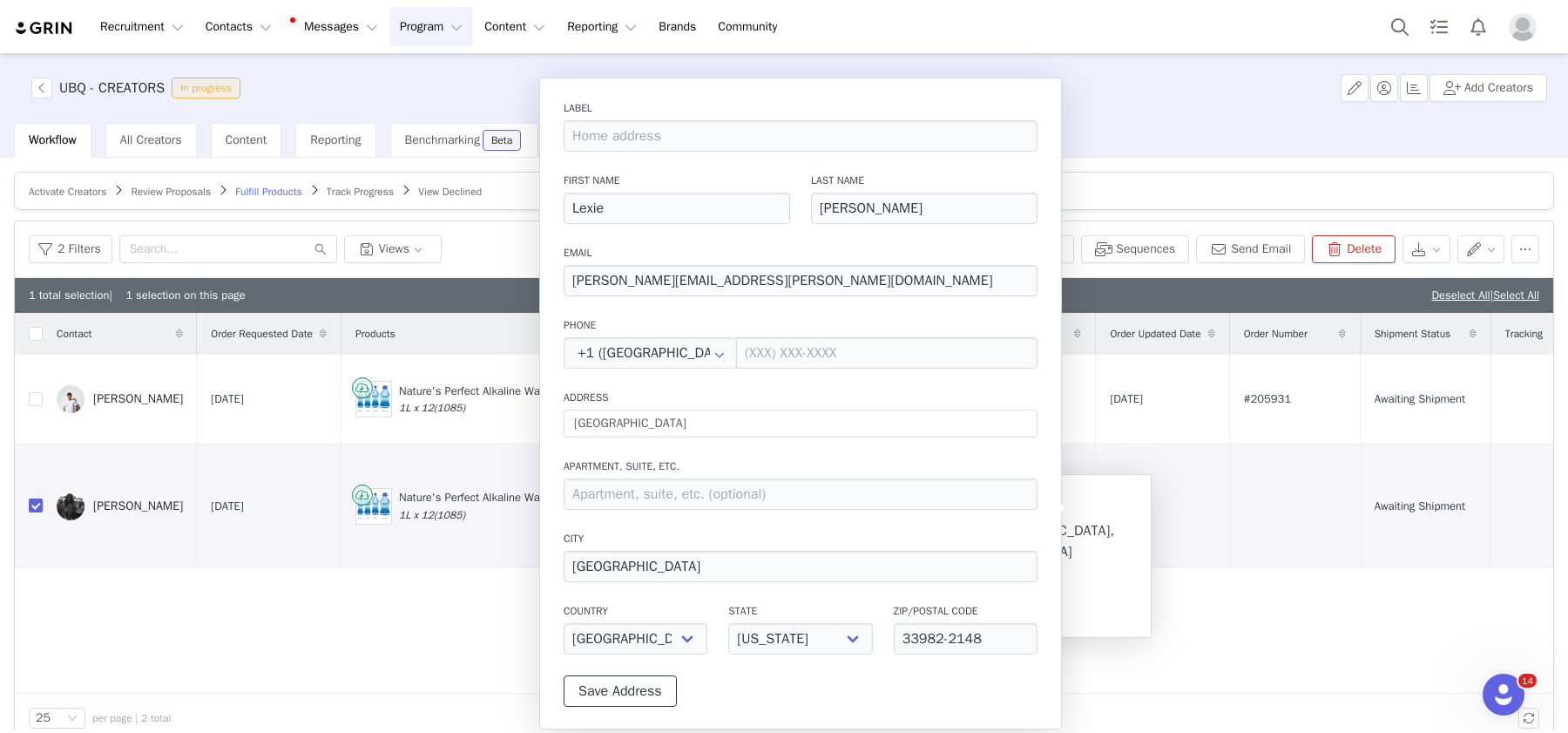 click on "Save Address" at bounding box center (620, 691) 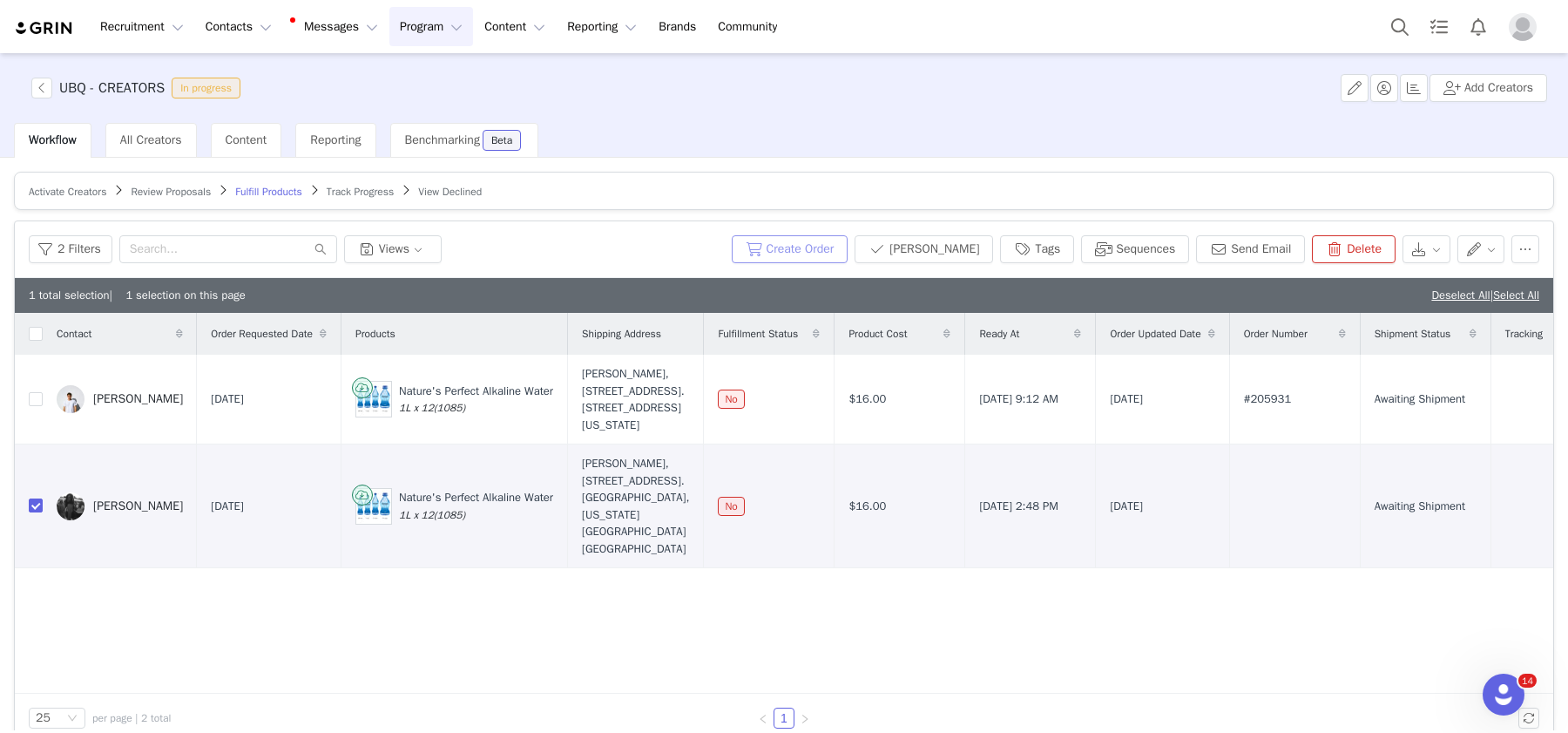 click on "Create Order" at bounding box center [790, 249] 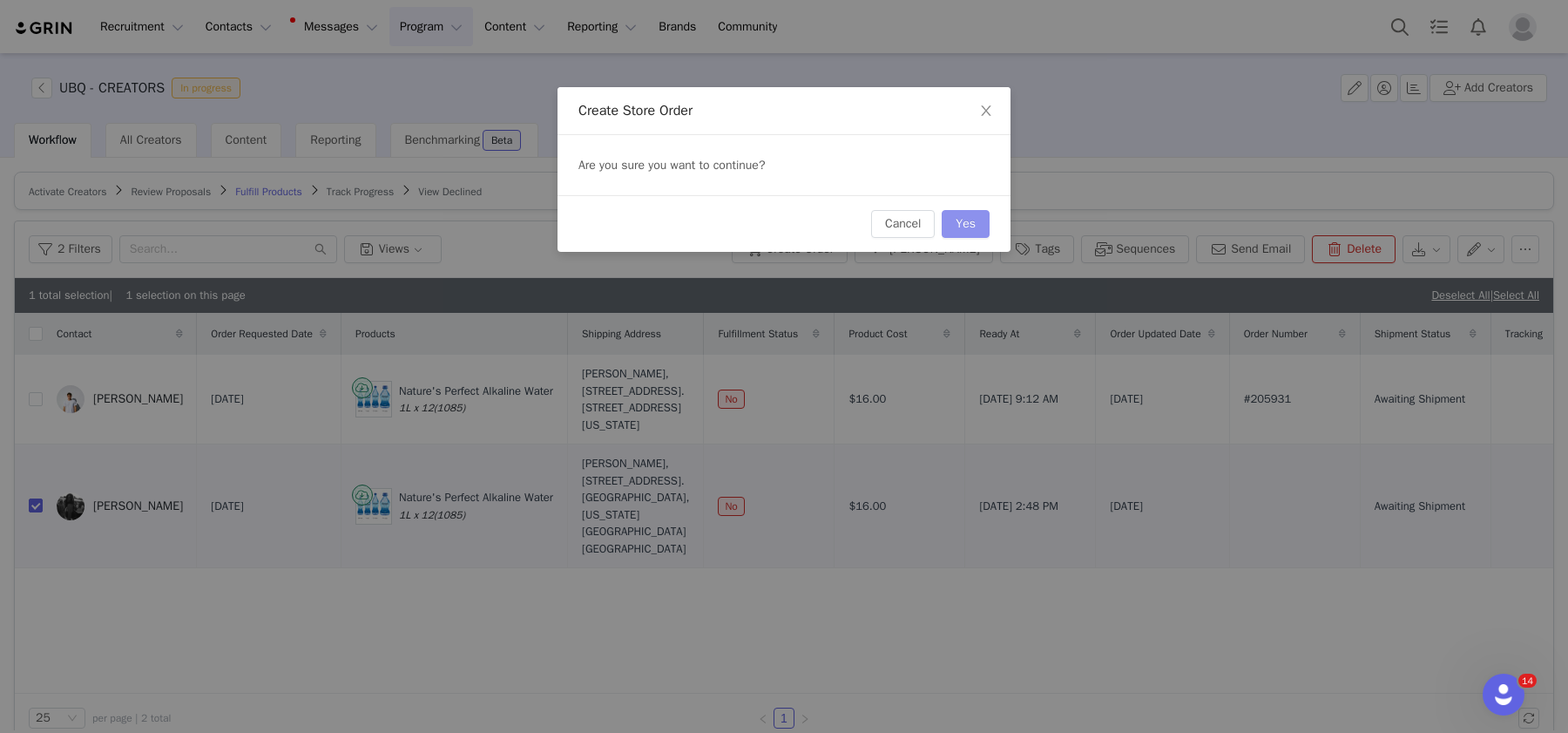 click on "Yes" at bounding box center (965, 224) 